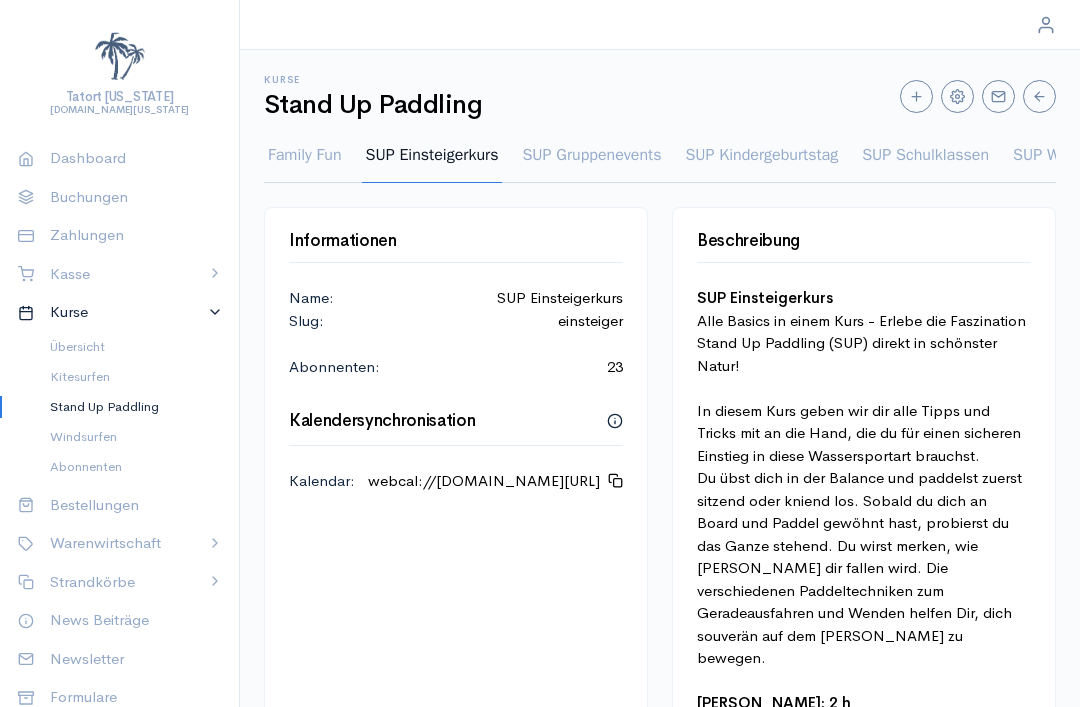 scroll, scrollTop: 0, scrollLeft: 0, axis: both 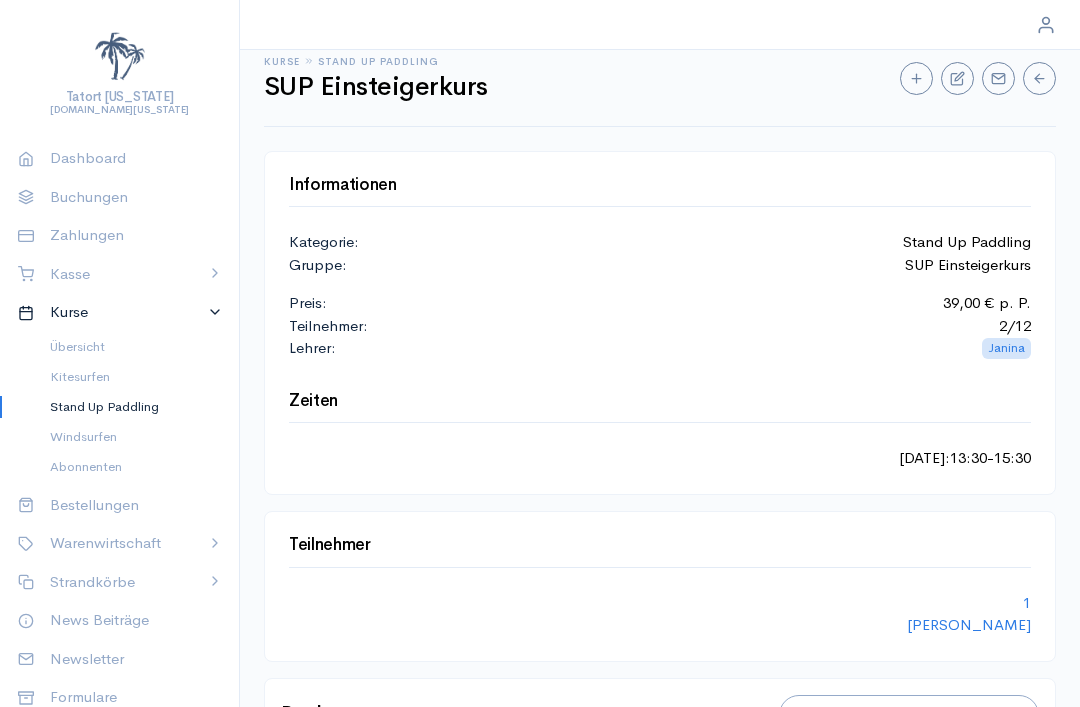 click on "1" at bounding box center [1027, 602] 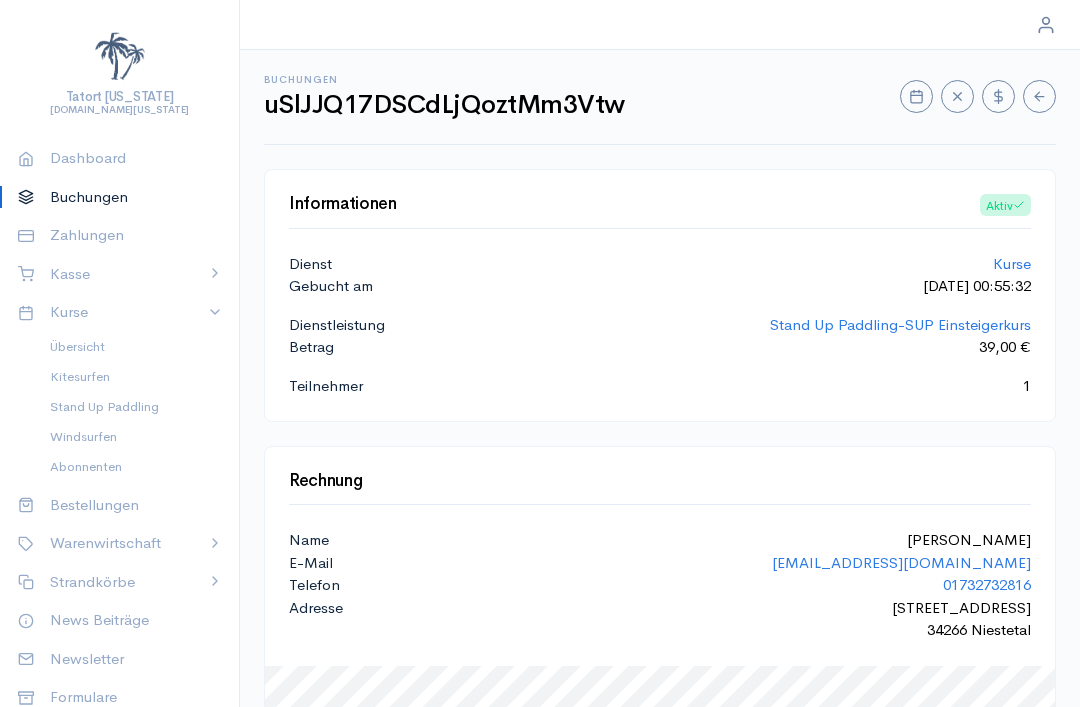 scroll, scrollTop: 83, scrollLeft: 0, axis: vertical 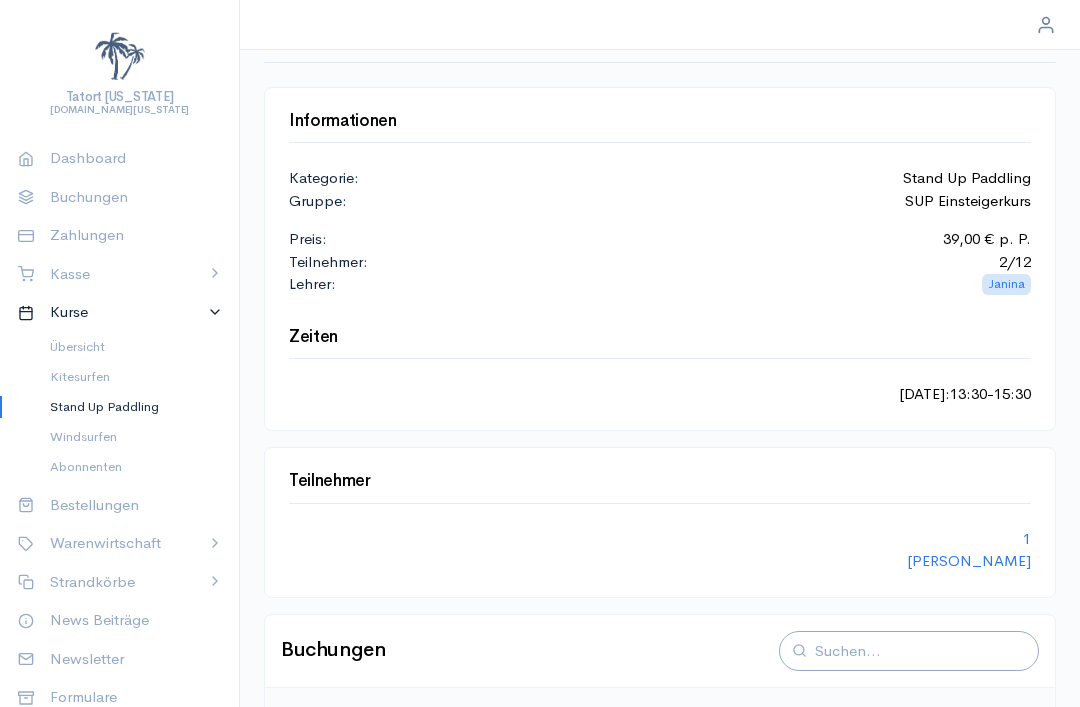 click on "[PERSON_NAME]" at bounding box center [969, 560] 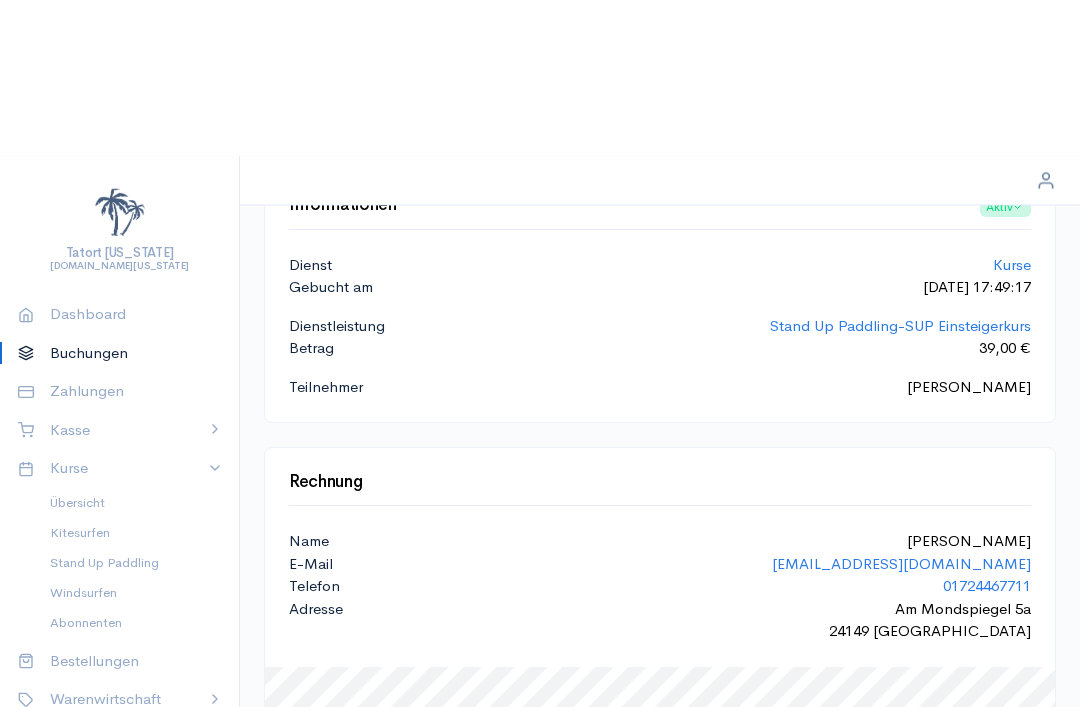 scroll, scrollTop: 0, scrollLeft: 0, axis: both 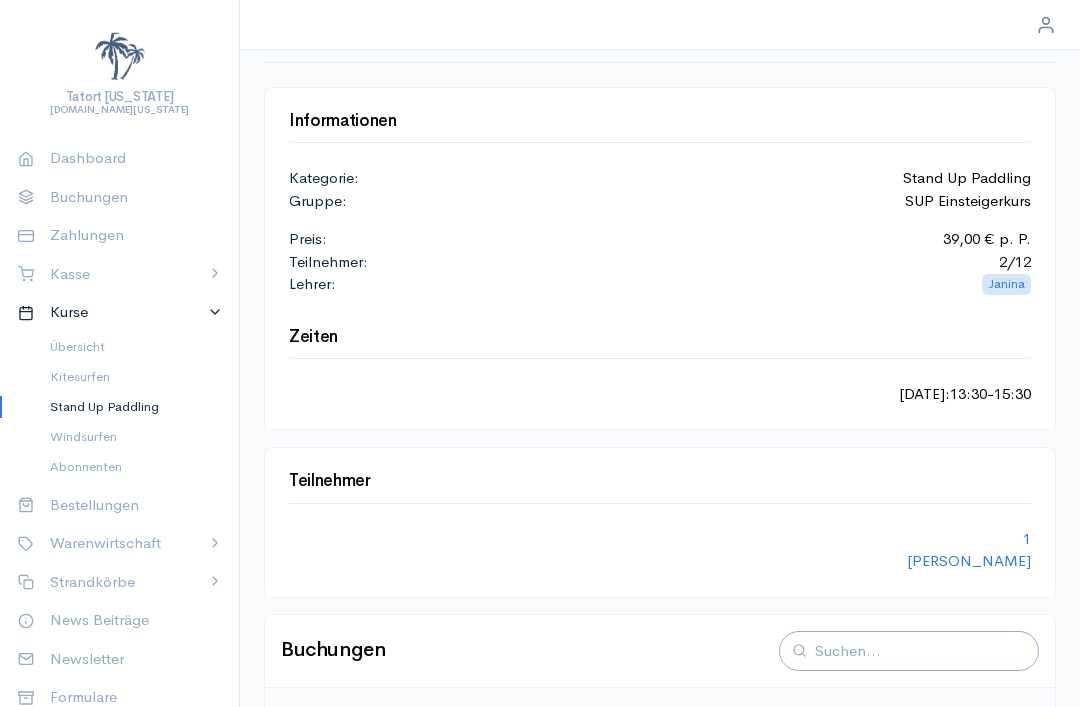 click on "1" at bounding box center (1027, 538) 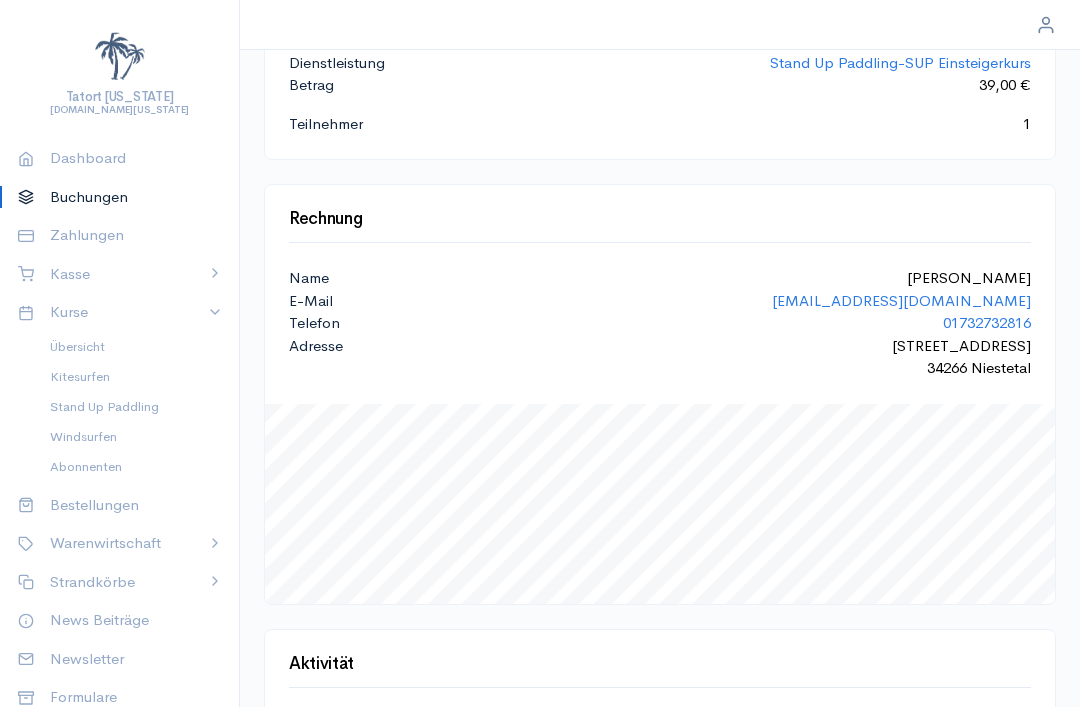 scroll, scrollTop: 0, scrollLeft: 0, axis: both 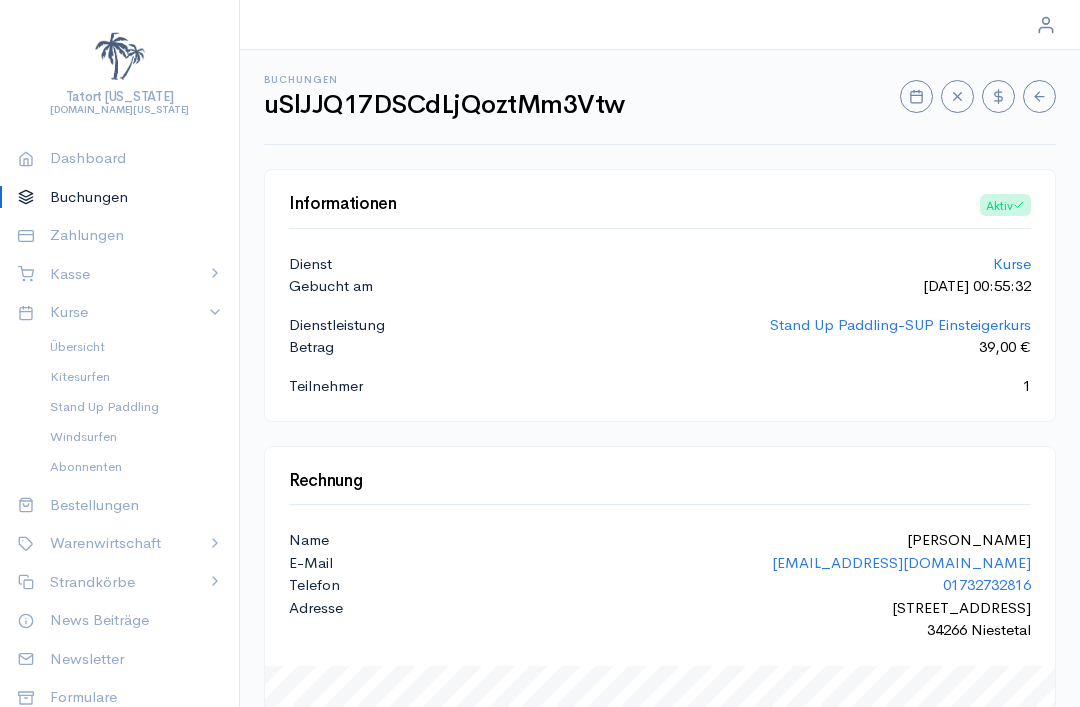 click on "Stand Up Paddling" at bounding box center [128, 407] 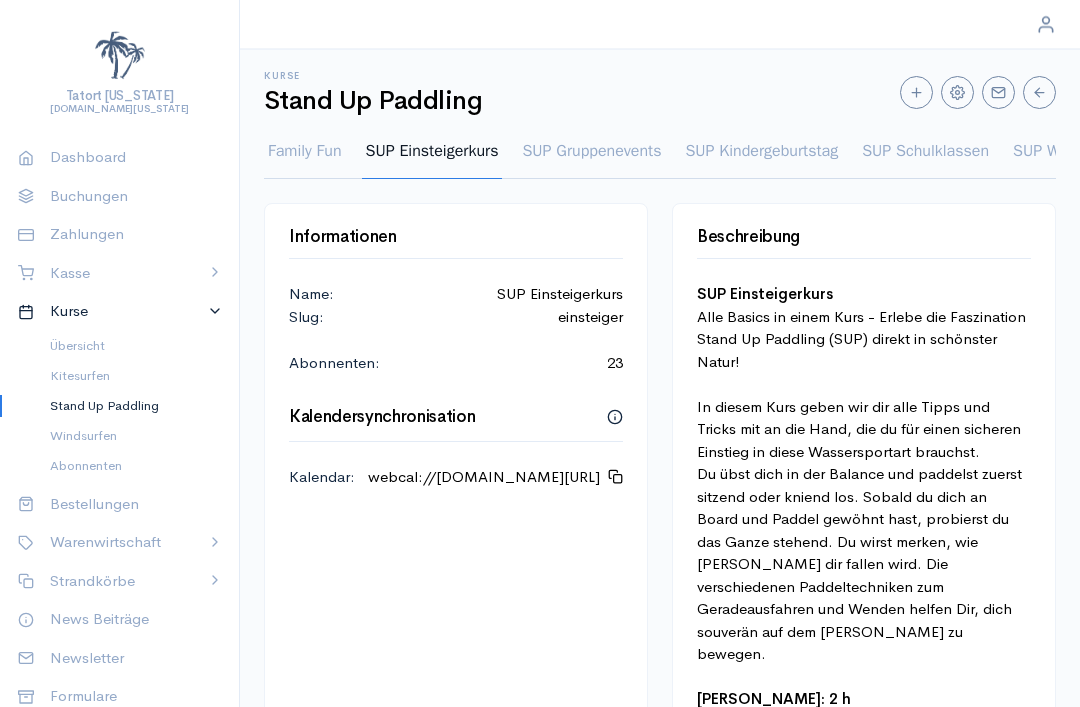 scroll, scrollTop: 0, scrollLeft: 0, axis: both 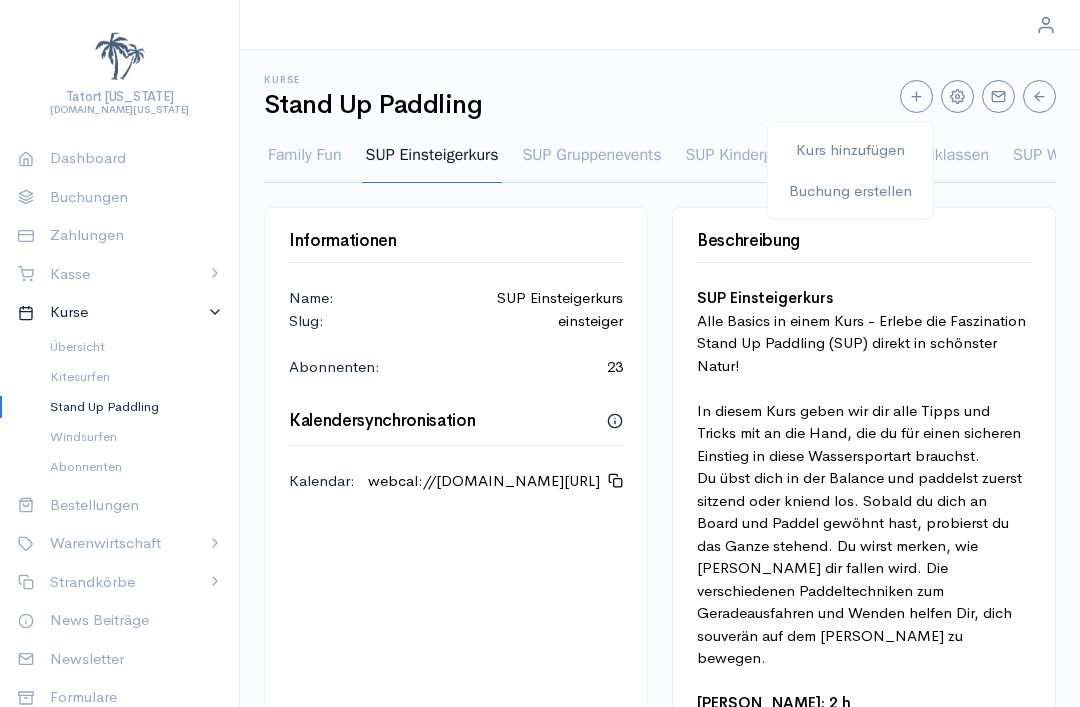 select on "1" 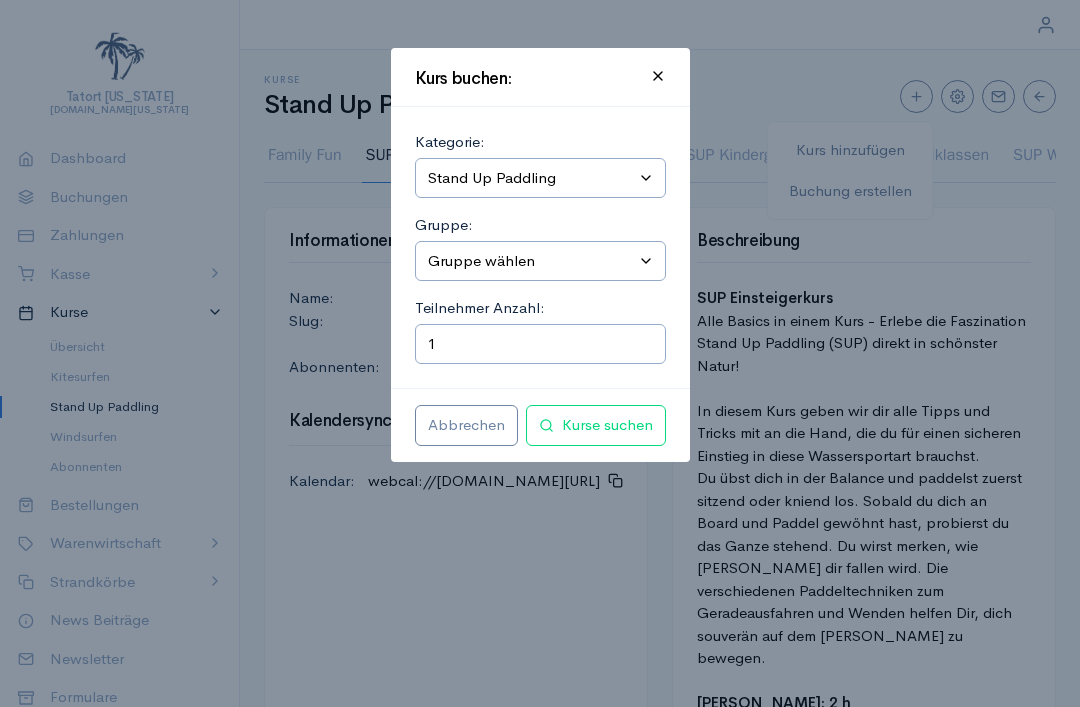 select on "1" 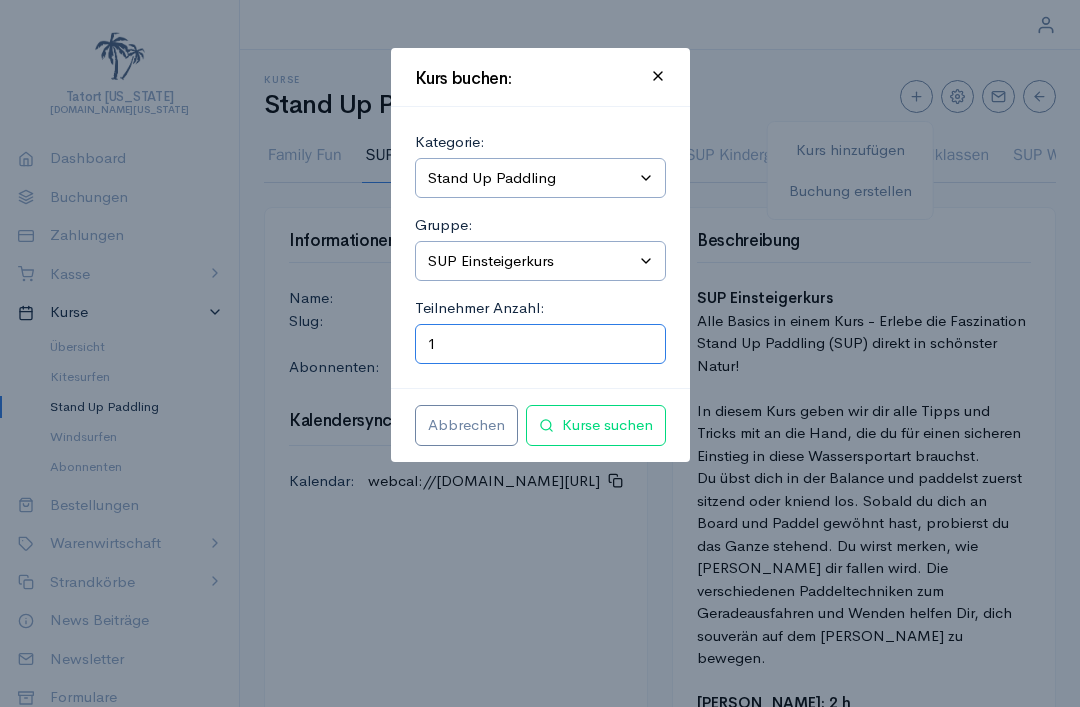 click on "1" at bounding box center [540, 344] 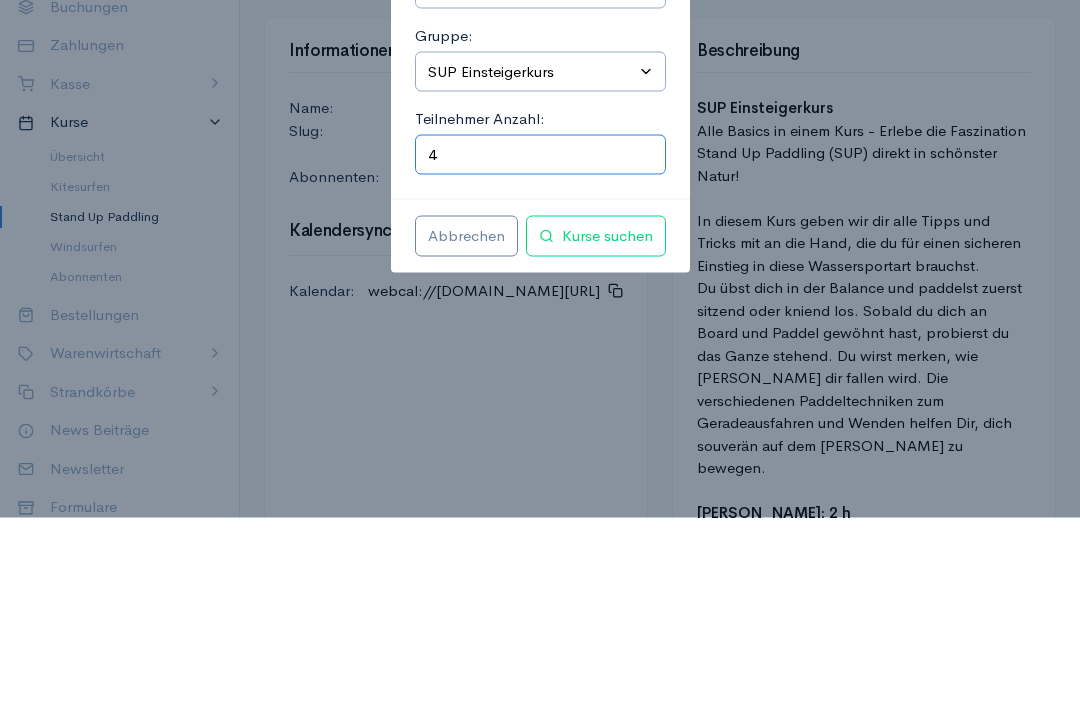 type on "4" 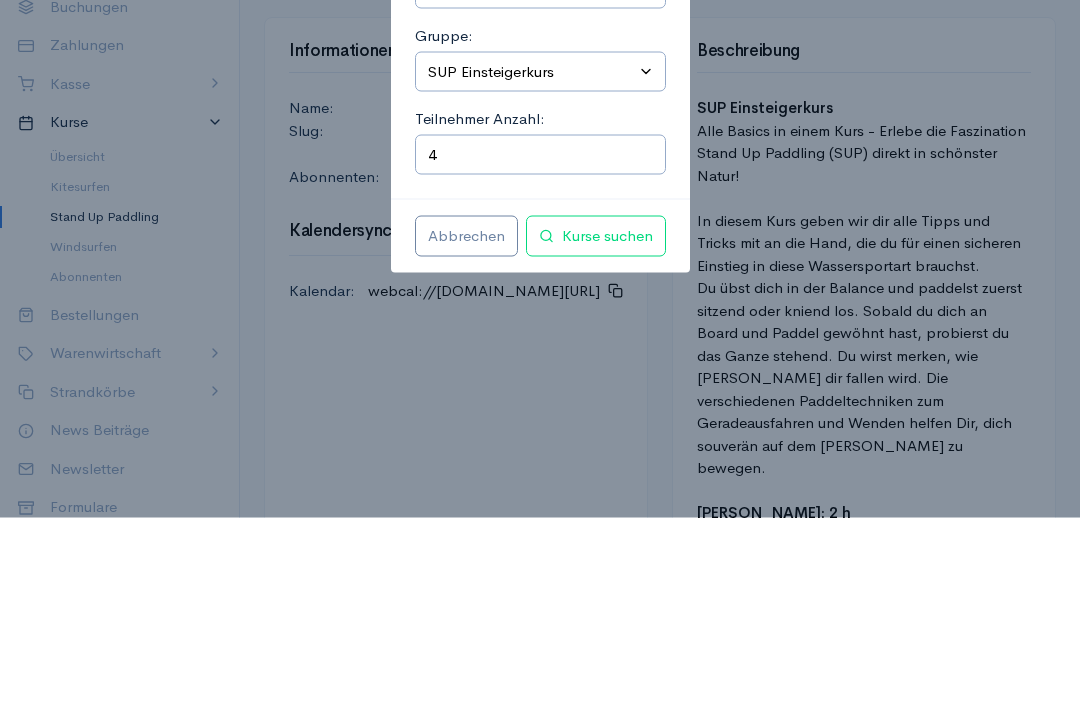 click on "Kurse suchen" at bounding box center [596, 425] 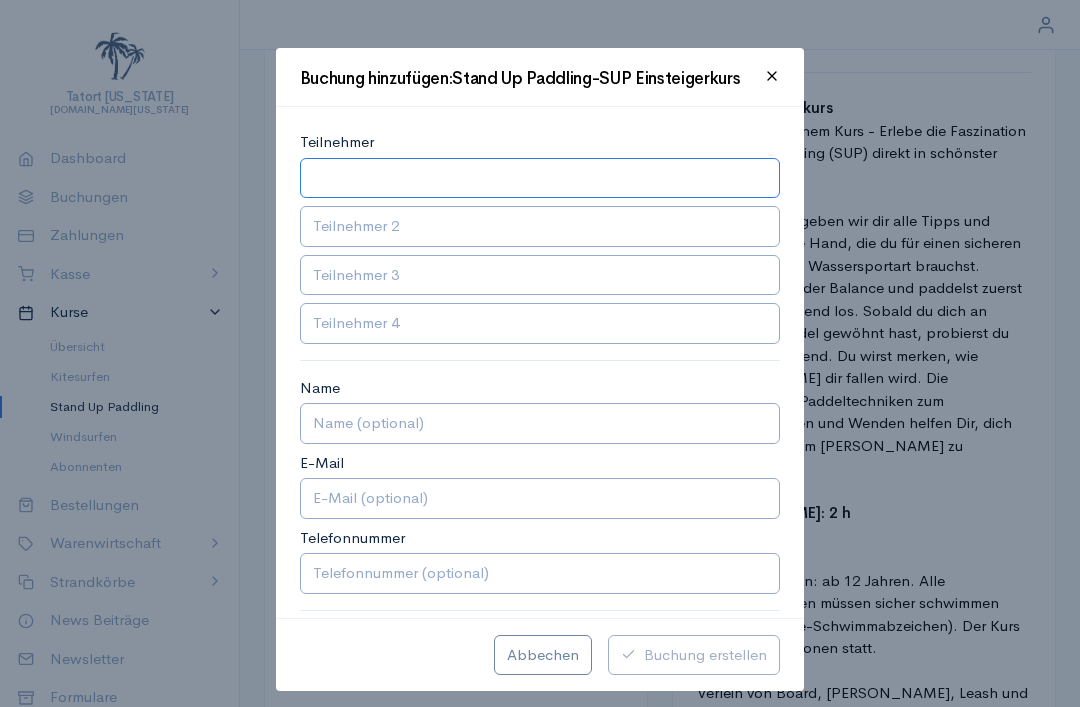 click at bounding box center (540, 178) 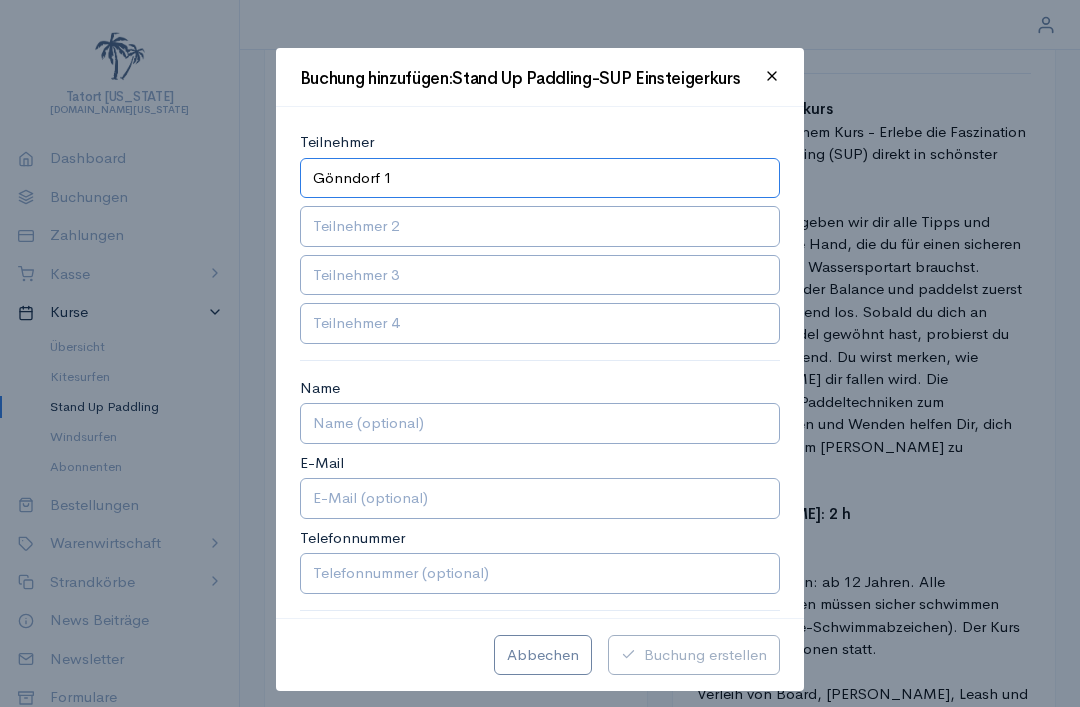 type on "Gönndorf 1" 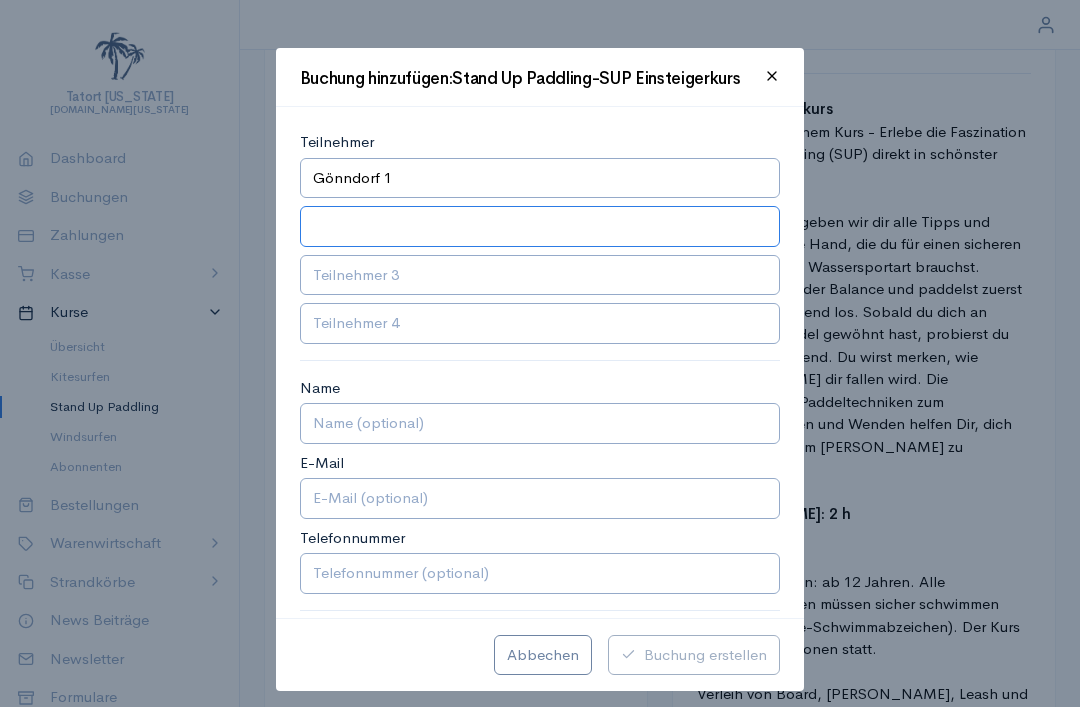 click at bounding box center (540, 226) 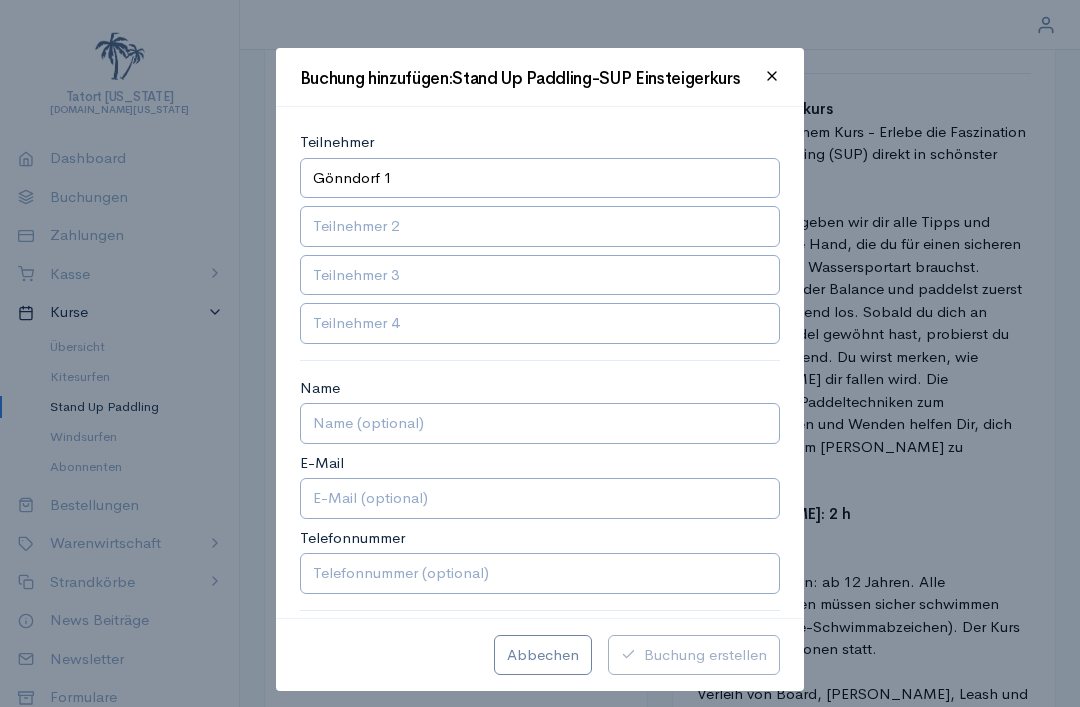 click on "Teilnehmer" at bounding box center [540, 142] 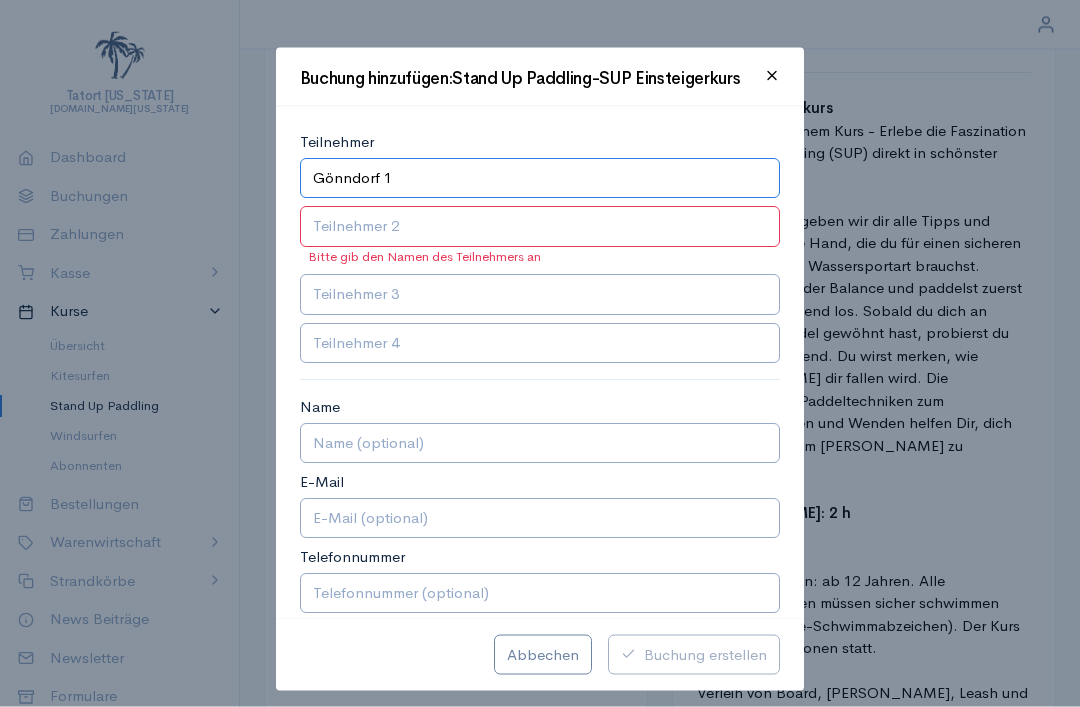 scroll, scrollTop: 190, scrollLeft: 0, axis: vertical 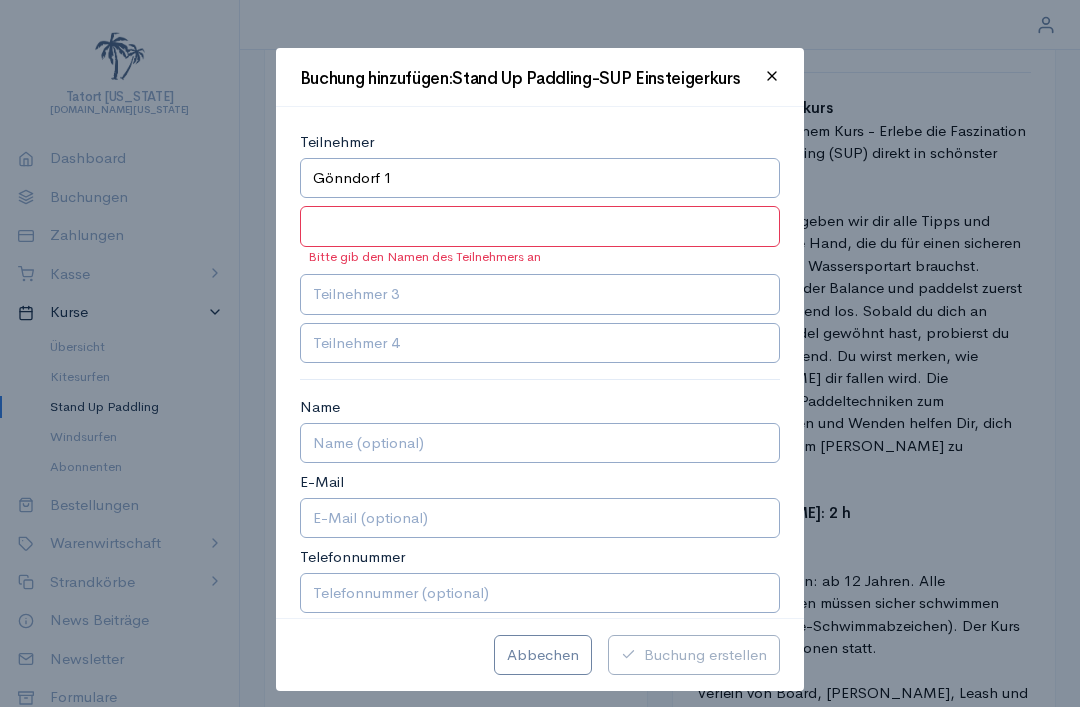 click at bounding box center (540, 226) 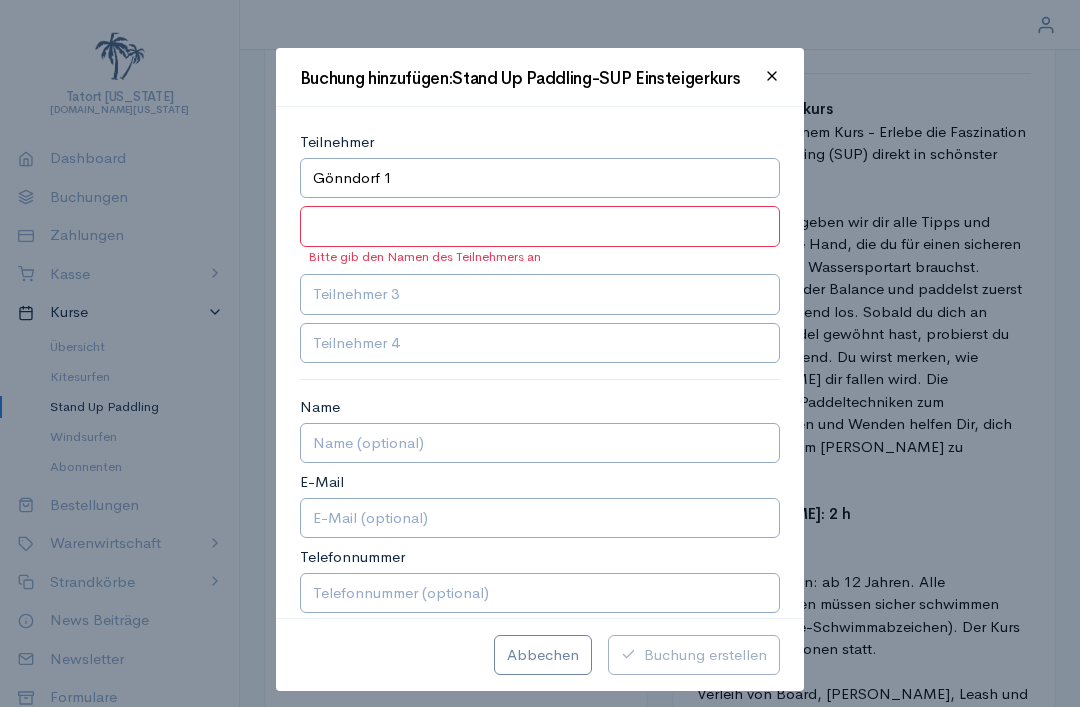 paste on "Gönndorf 1" 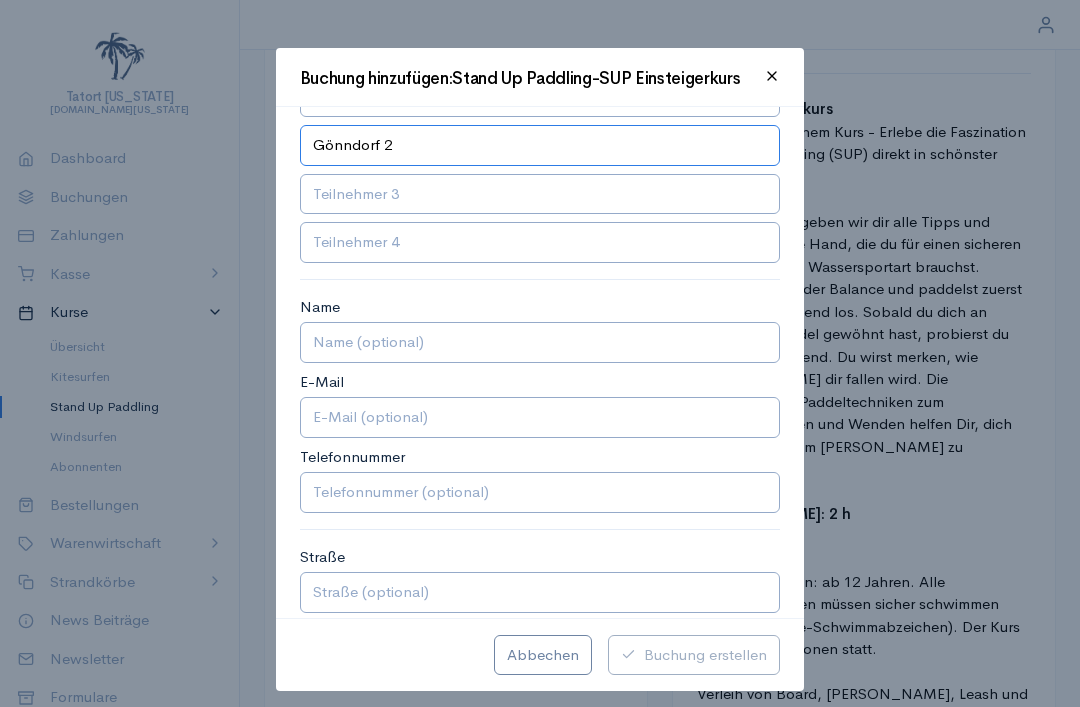 scroll, scrollTop: 93, scrollLeft: 0, axis: vertical 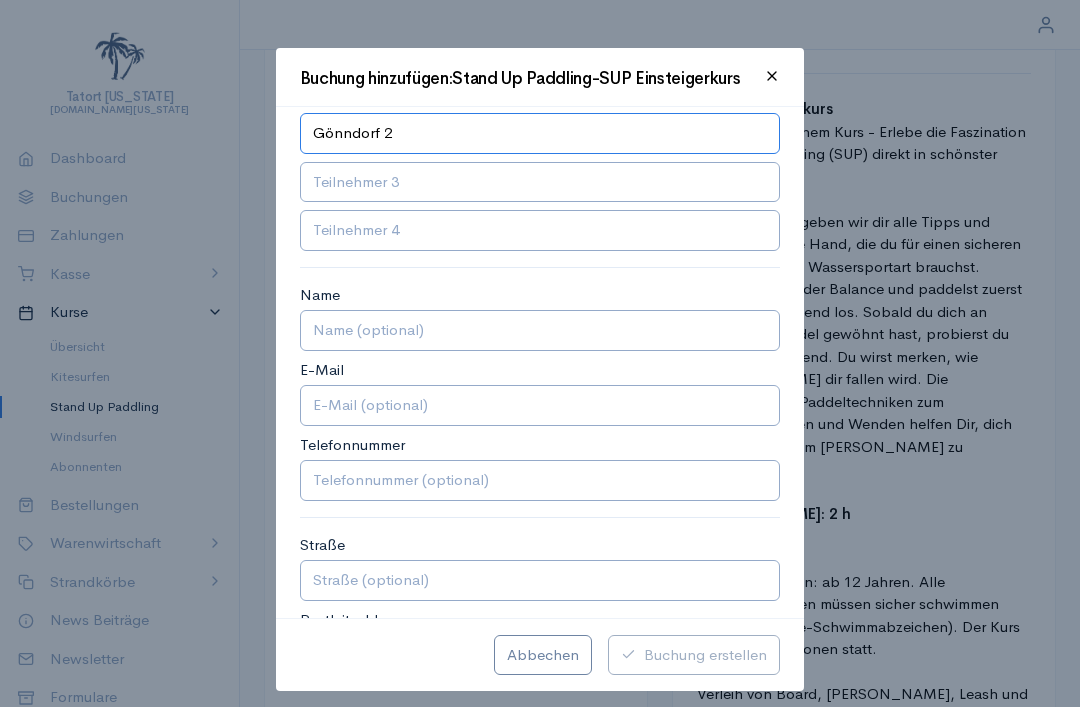 type on "Gönndorf 2" 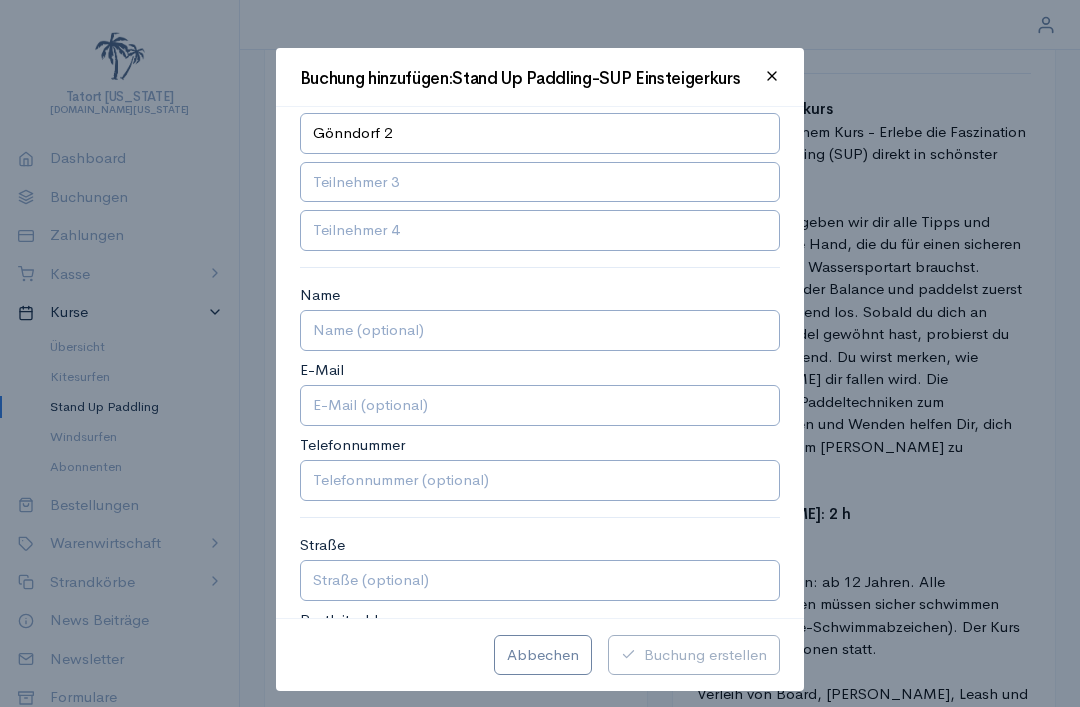 click at bounding box center [540, 182] 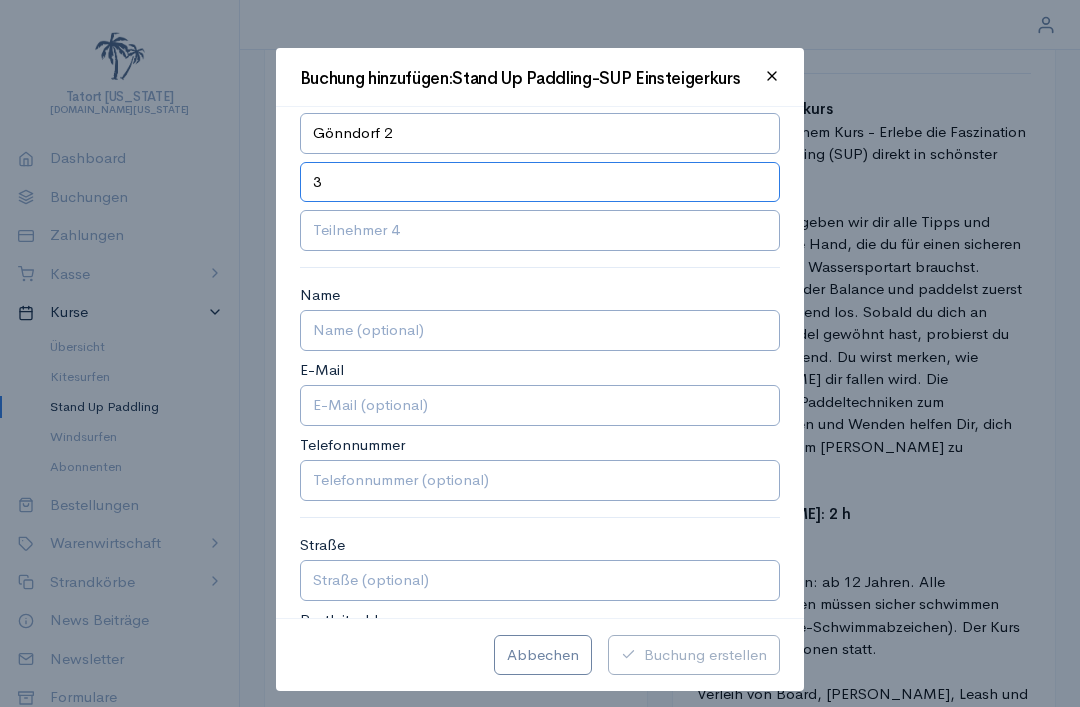 type on "3" 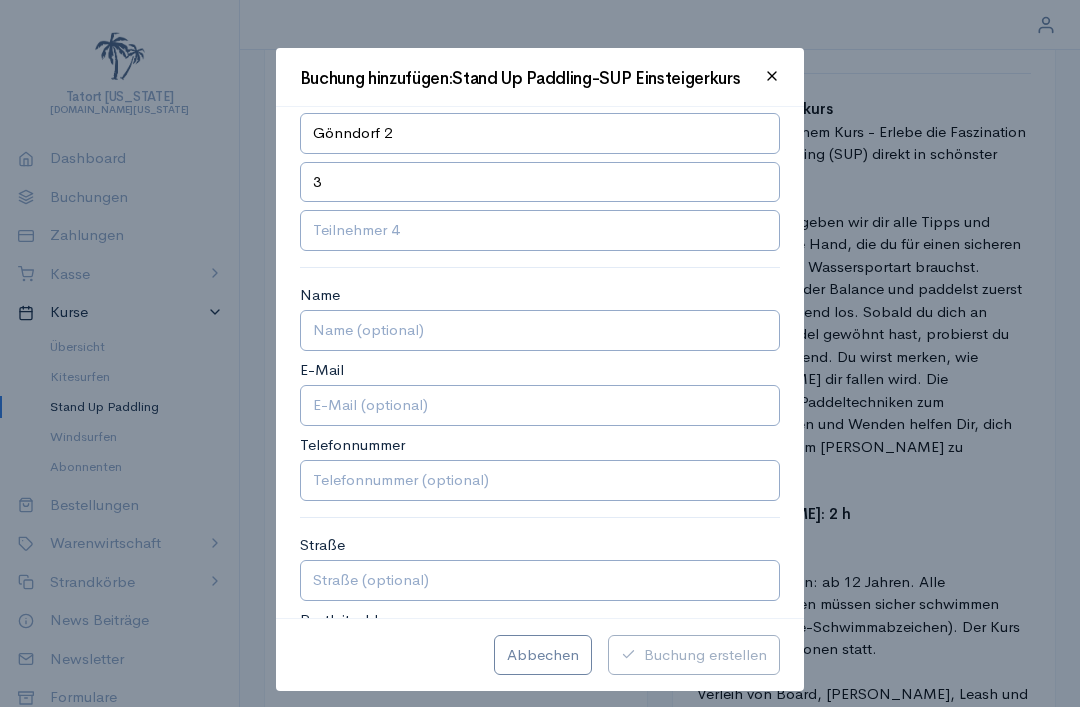 click at bounding box center (540, 230) 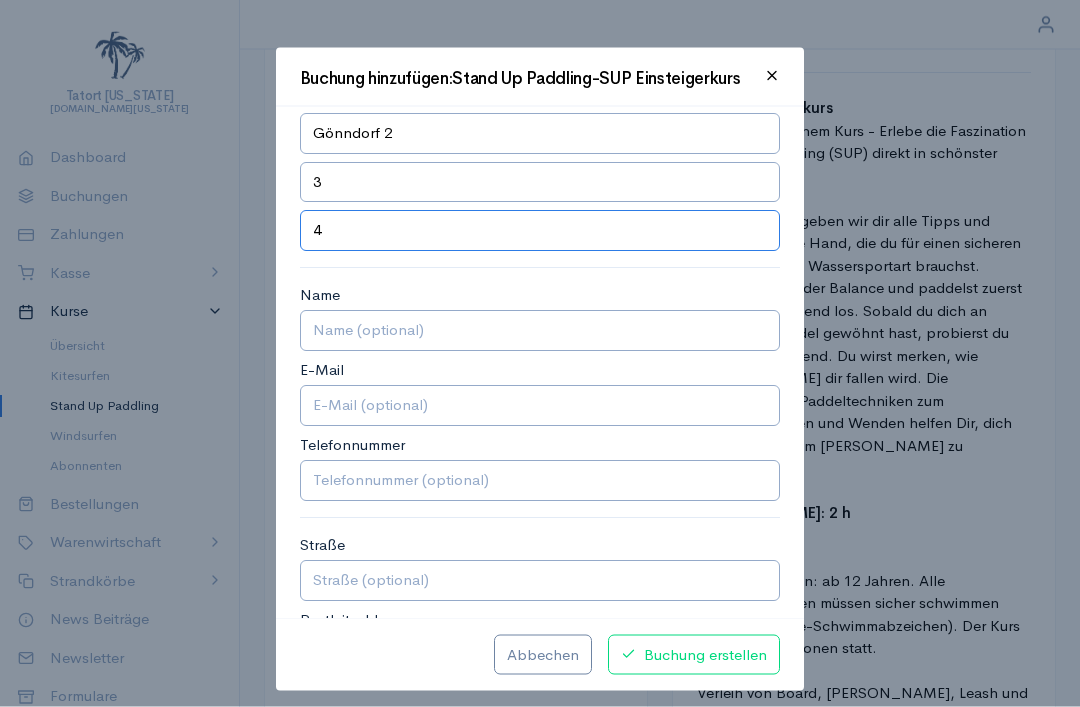 type on "4" 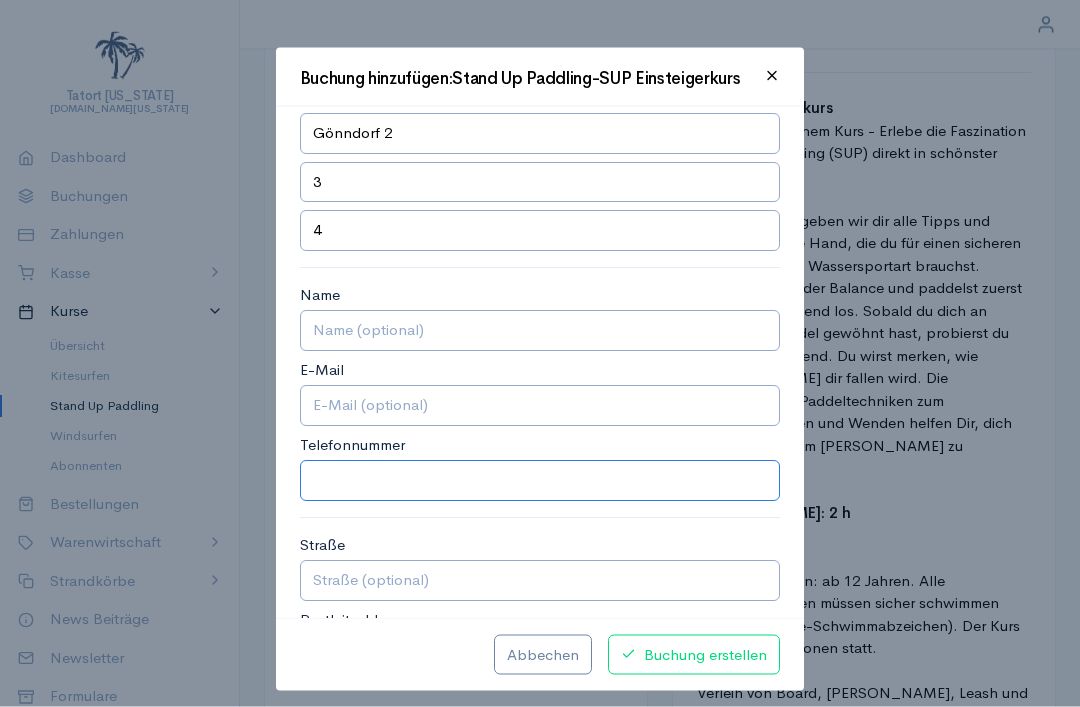 click on "Telefonnummer" at bounding box center [540, 480] 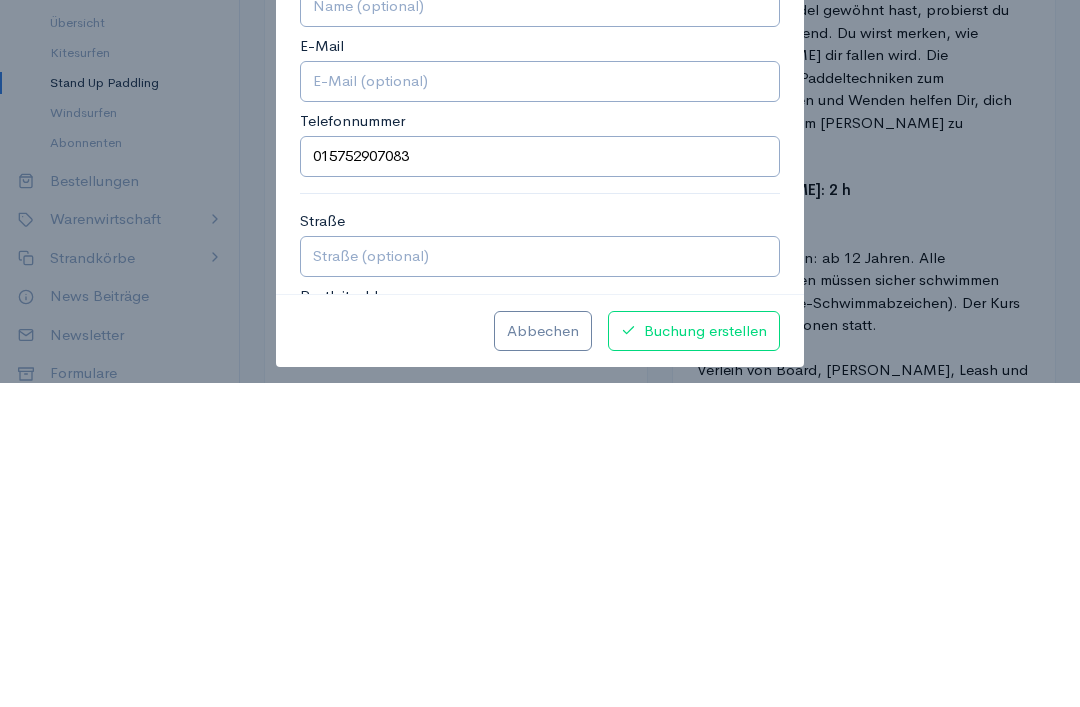 scroll, scrollTop: 514, scrollLeft: 0, axis: vertical 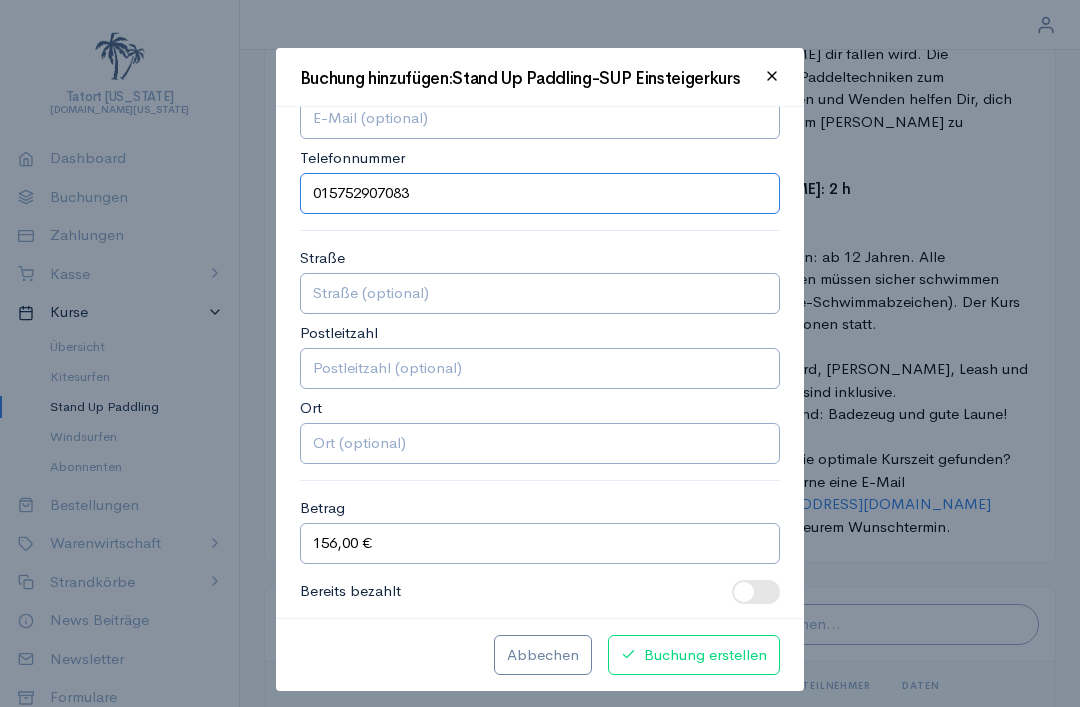 type on "015752907083" 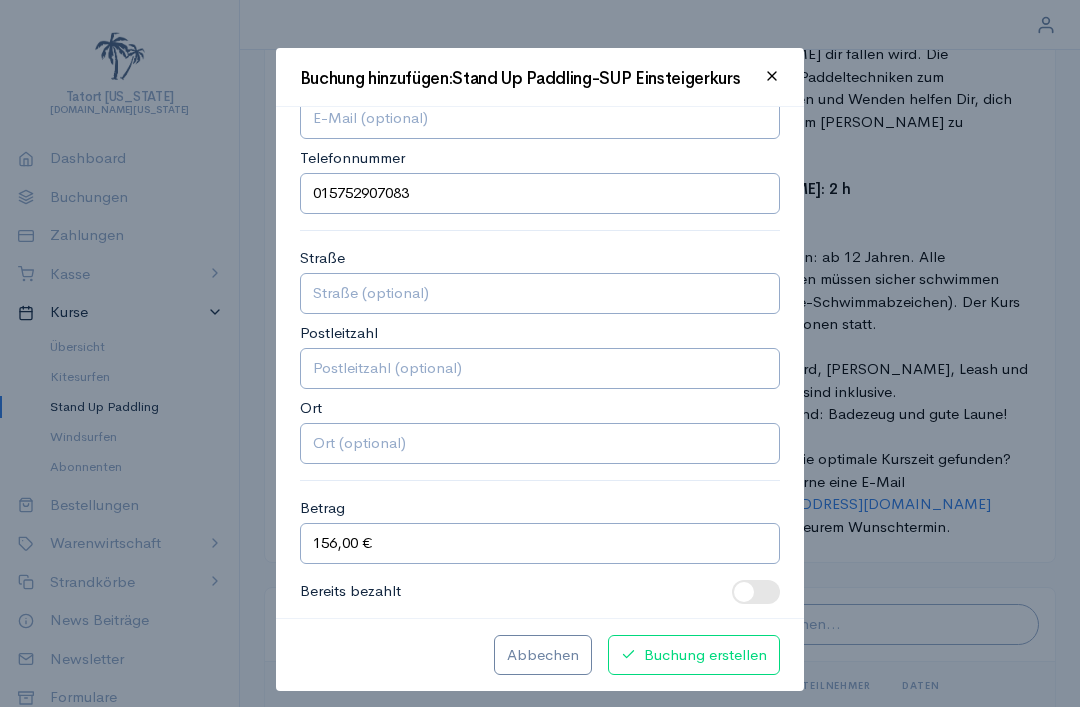 click on "Buchung erstellen" at bounding box center [694, 655] 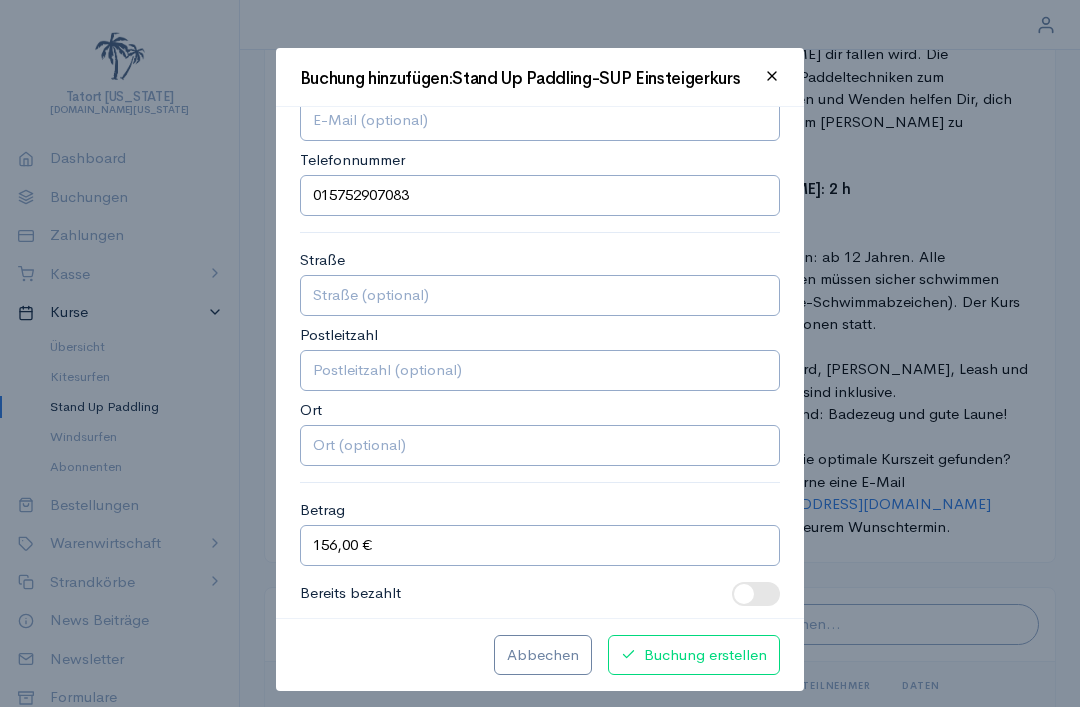 scroll, scrollTop: 378, scrollLeft: 0, axis: vertical 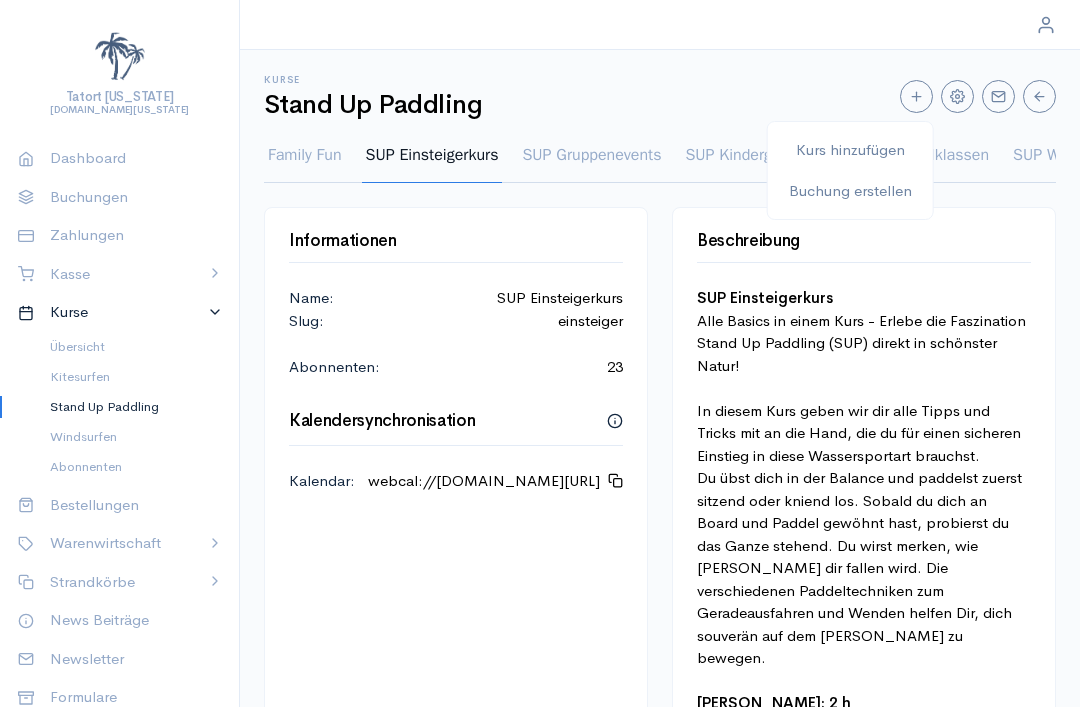 select on "1" 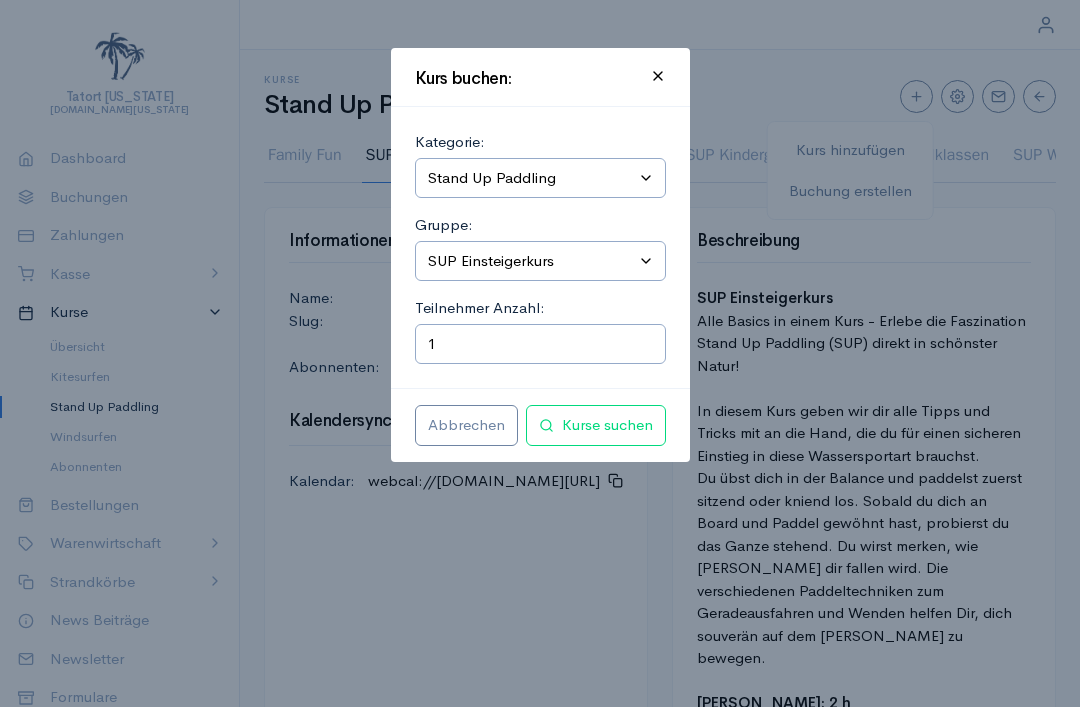 click on "Kurse suchen" at bounding box center (596, 425) 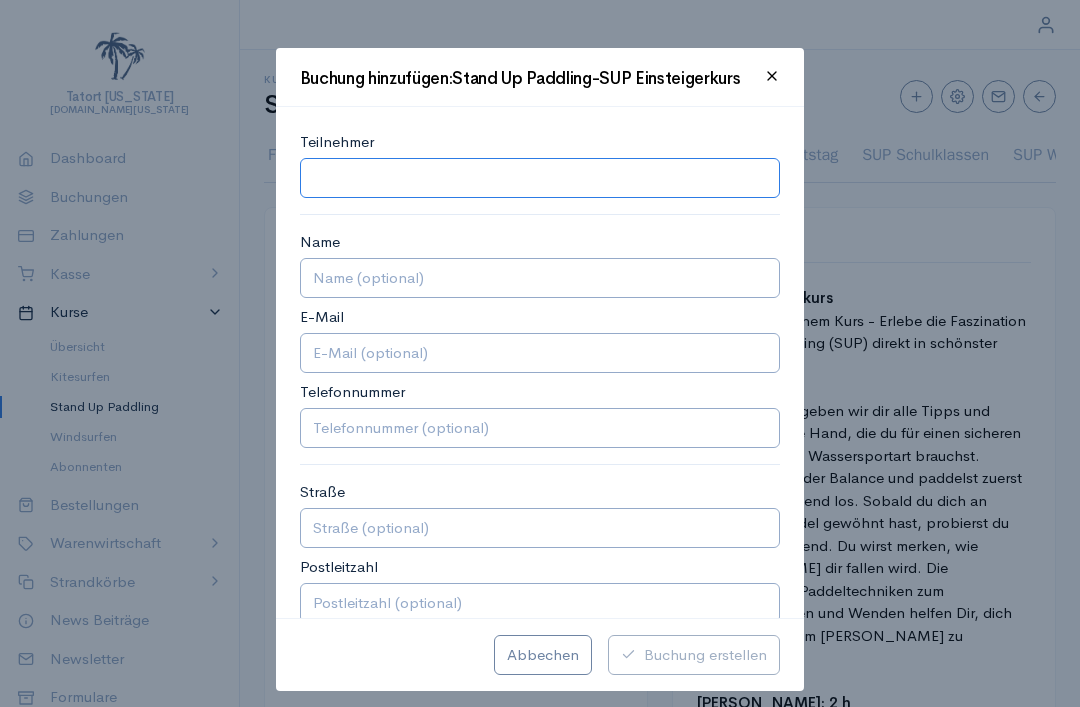 click at bounding box center [540, 178] 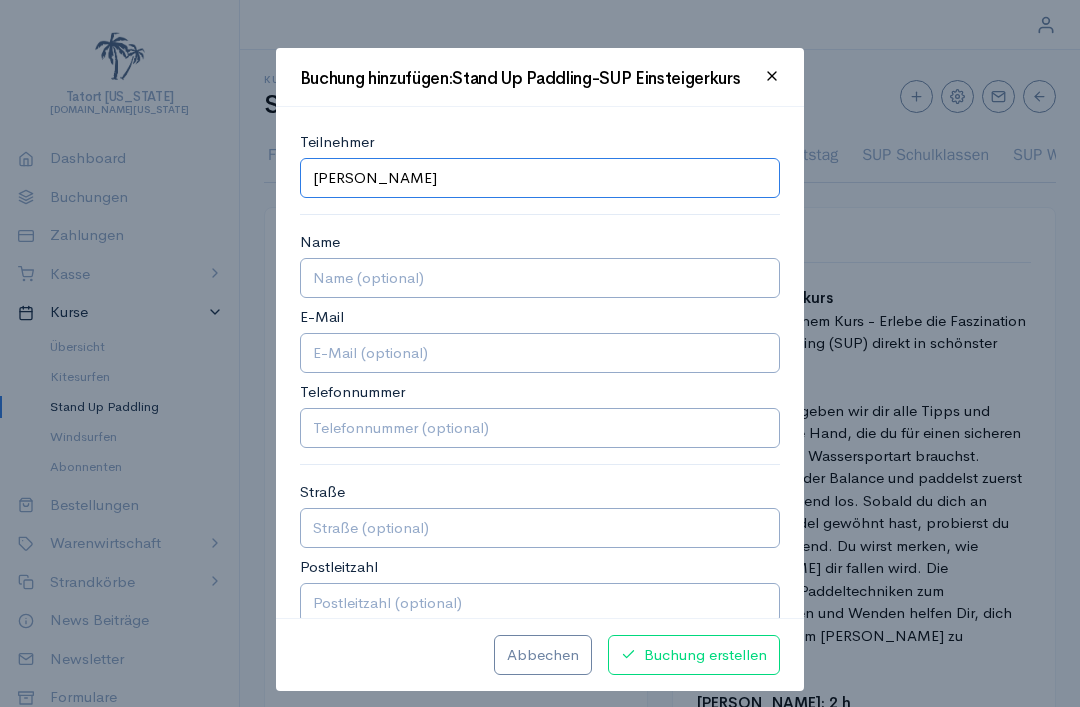 type on "[PERSON_NAME]" 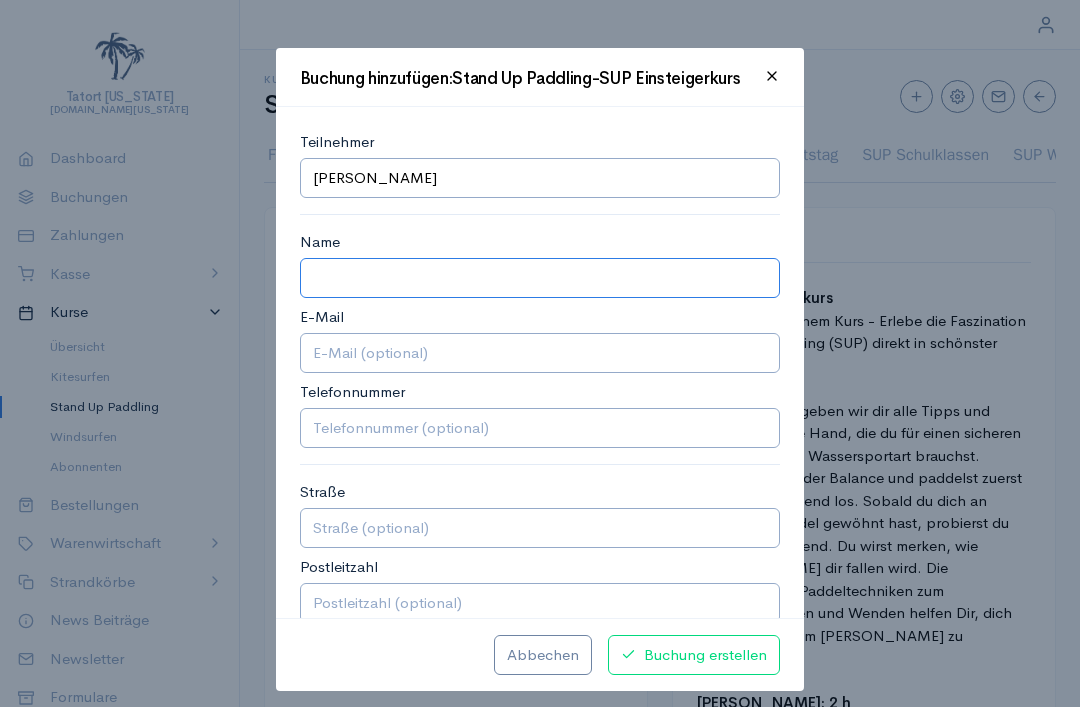 click on "Name" at bounding box center [540, 278] 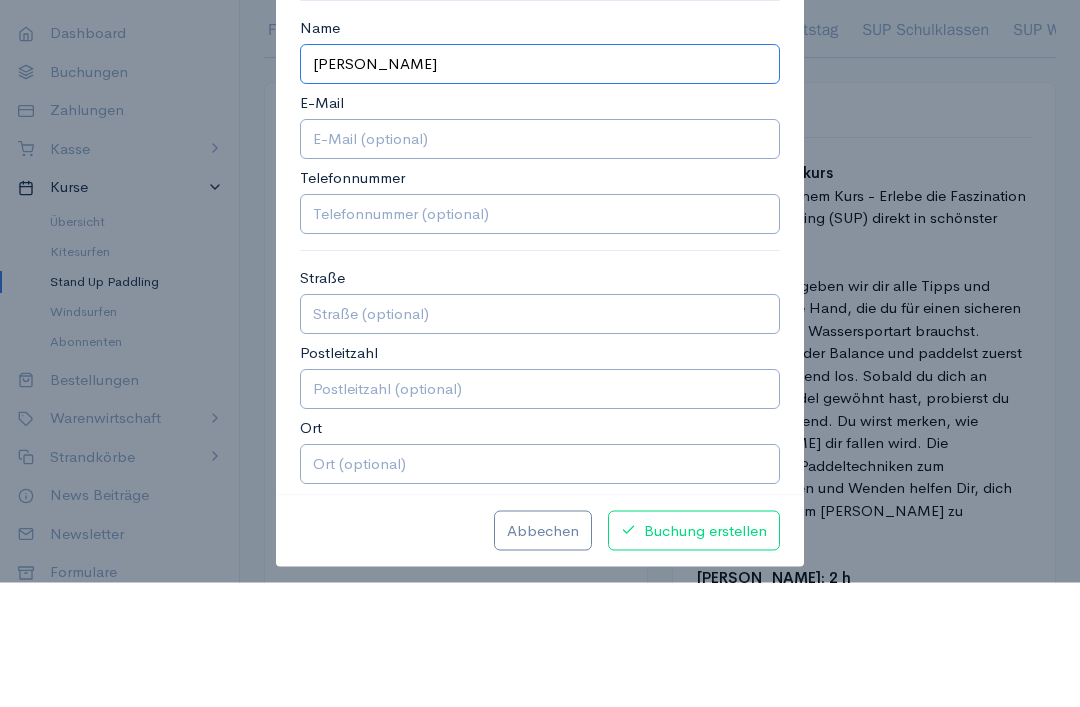 scroll, scrollTop: 93, scrollLeft: 0, axis: vertical 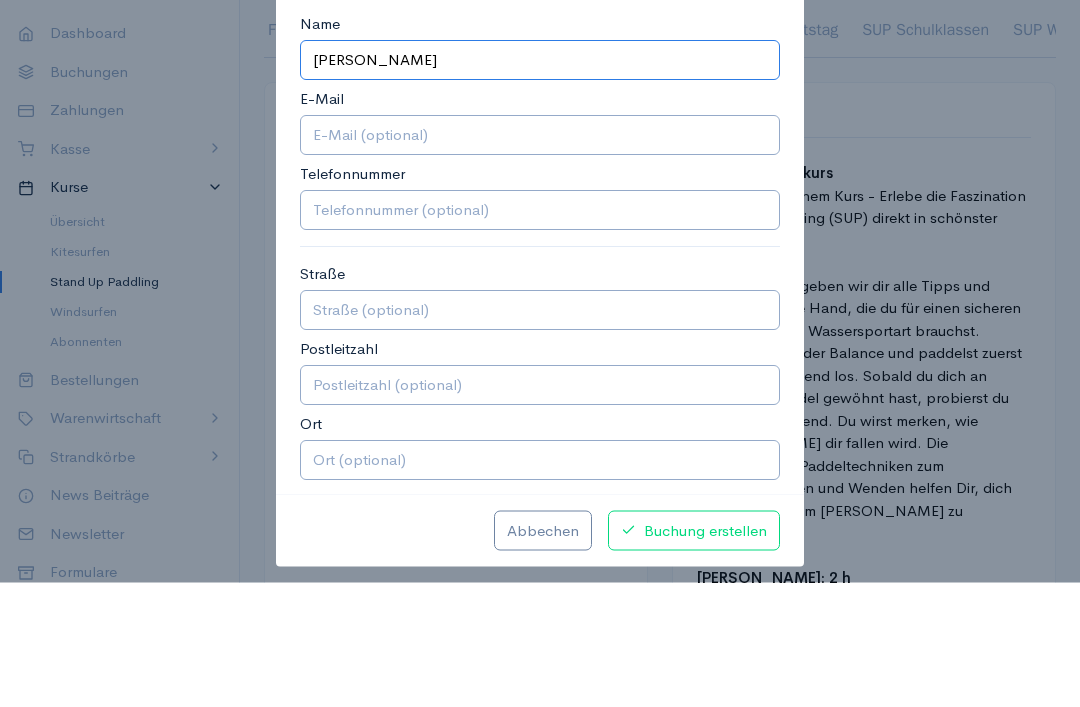 type on "[PERSON_NAME]" 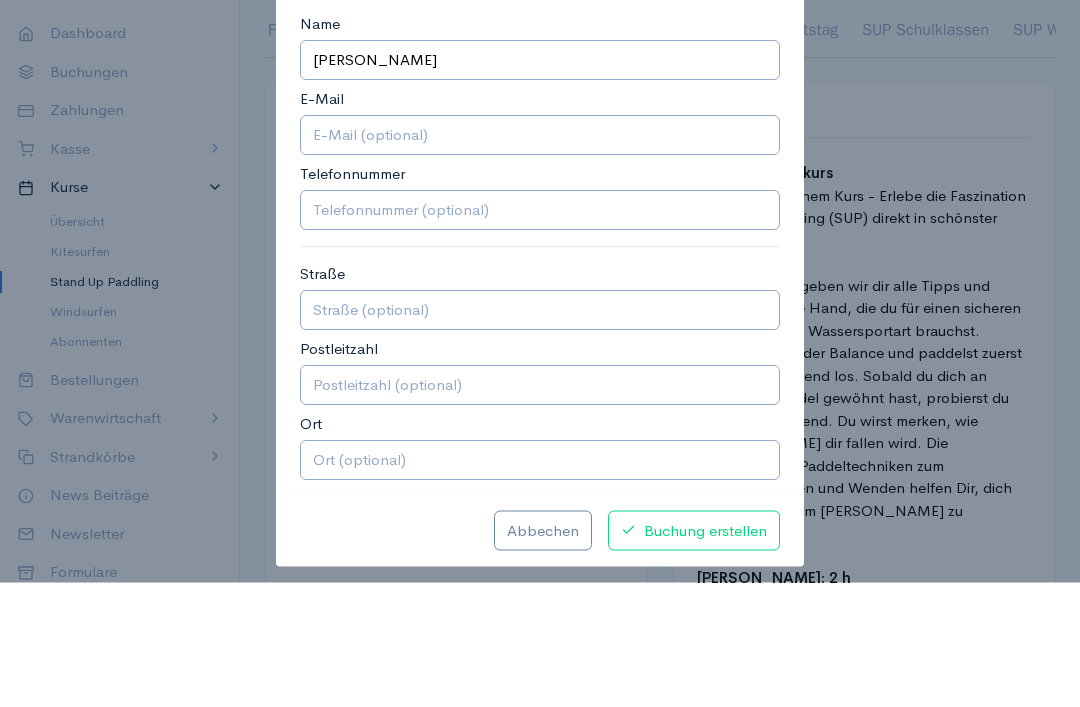 click on "Telefonnummer" at bounding box center (540, 335) 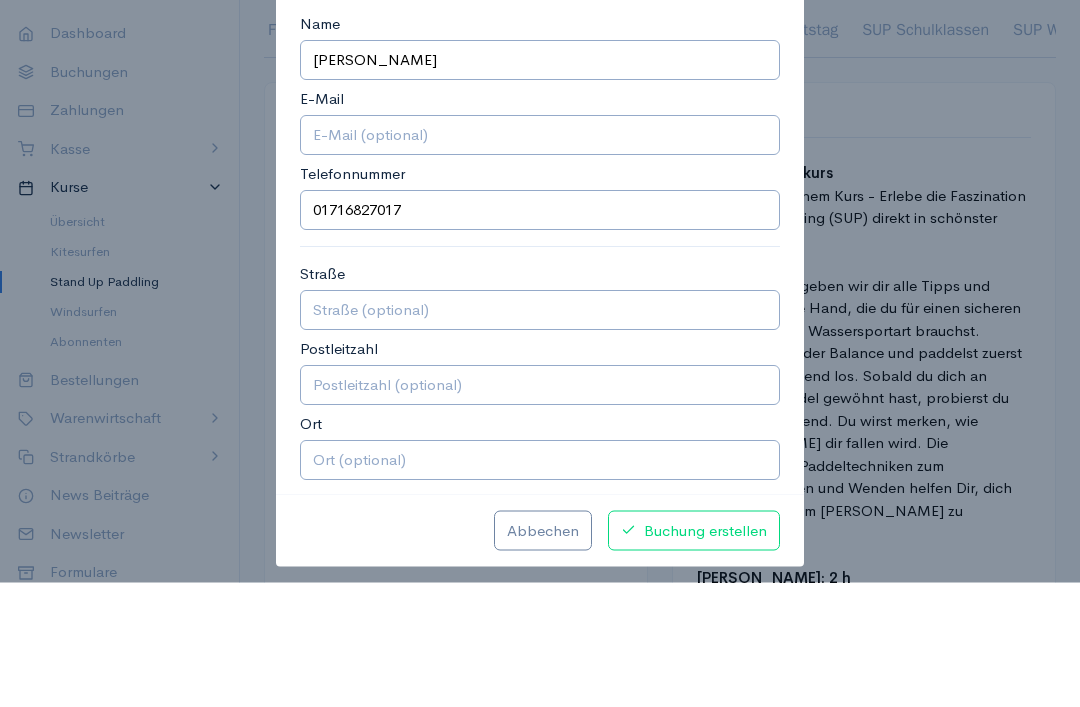 scroll, scrollTop: 125, scrollLeft: 0, axis: vertical 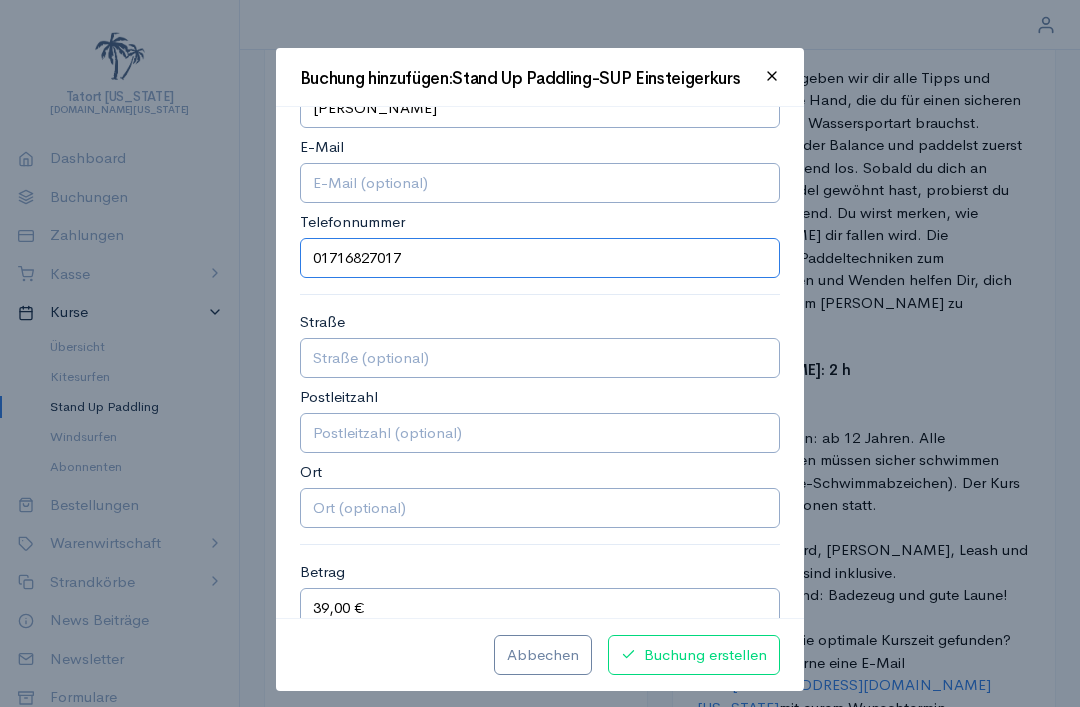 type on "01716827017" 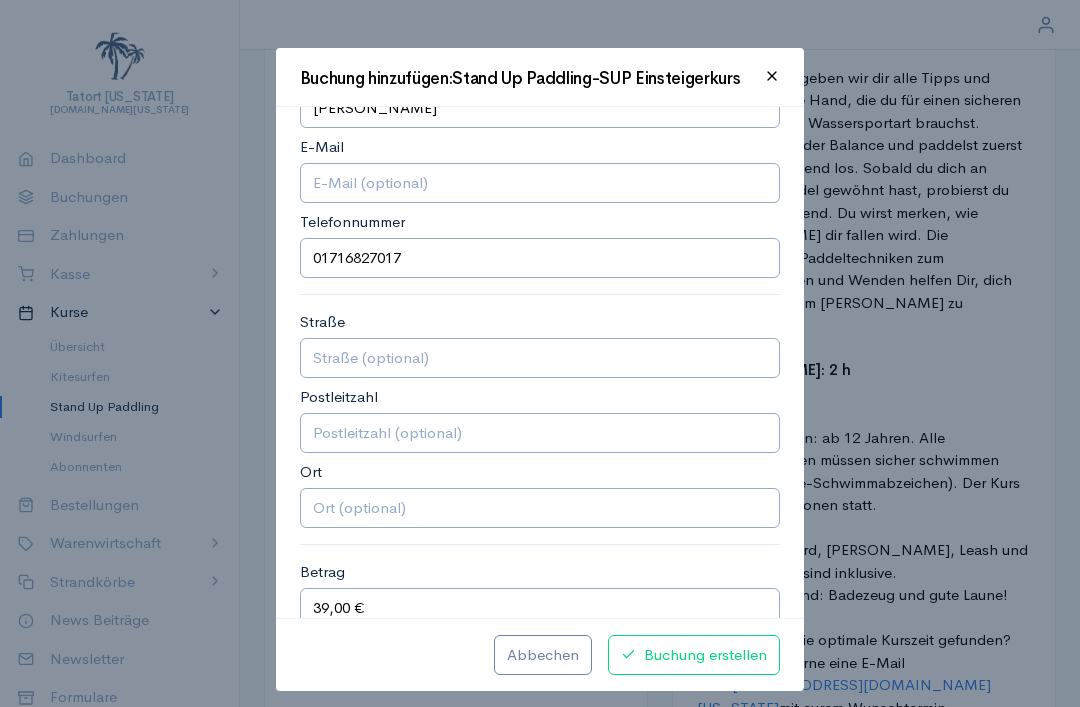 click on "Buchung erstellen" at bounding box center [694, 655] 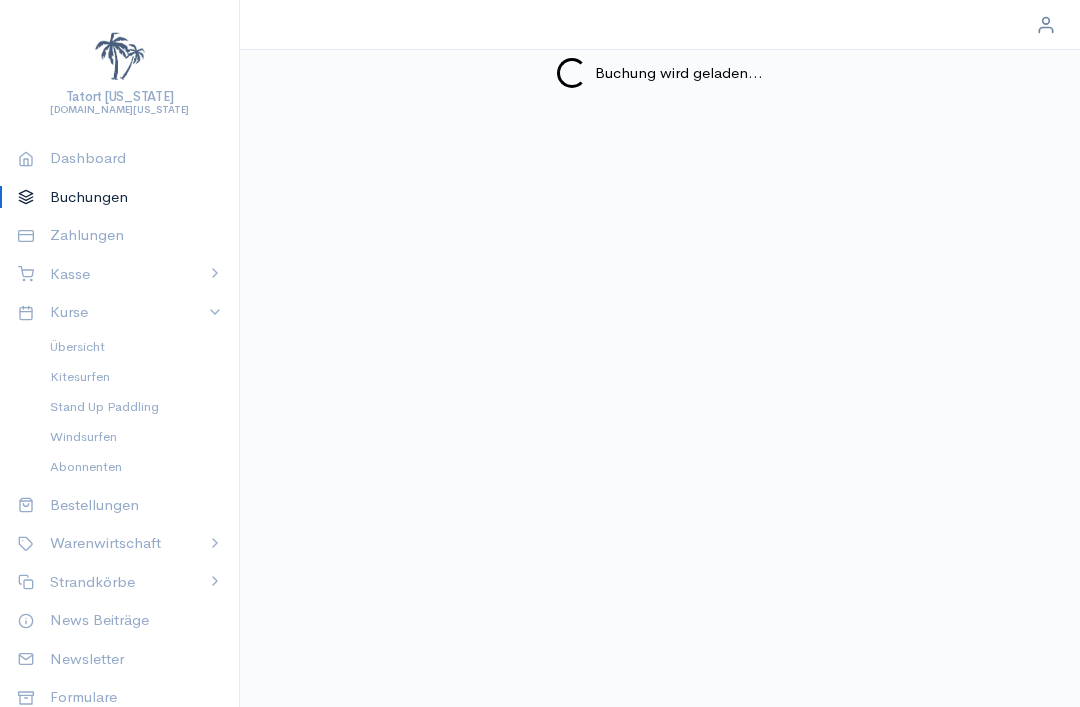 scroll, scrollTop: 0, scrollLeft: 0, axis: both 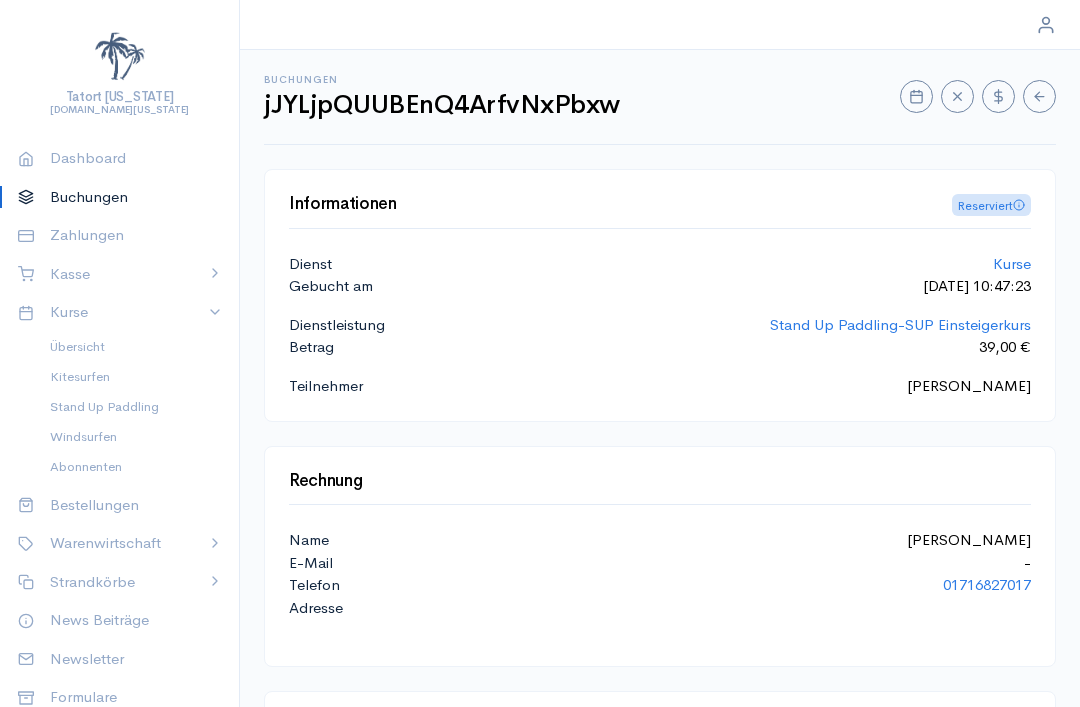 click on "Stand Up Paddling" at bounding box center [128, 407] 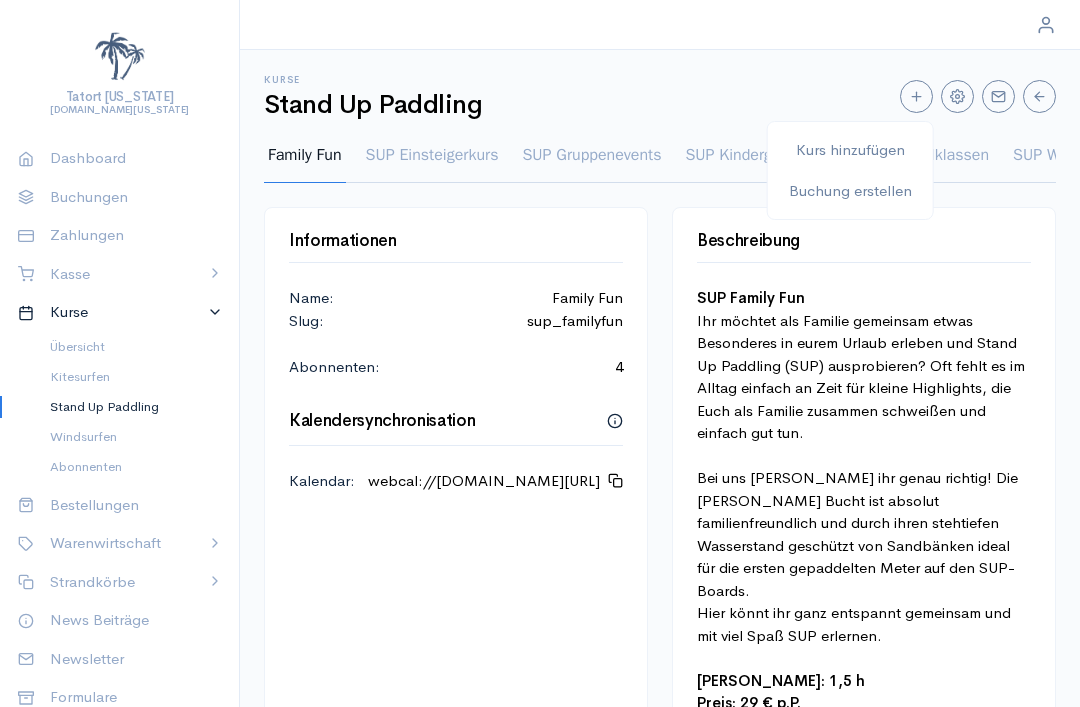 select on "1" 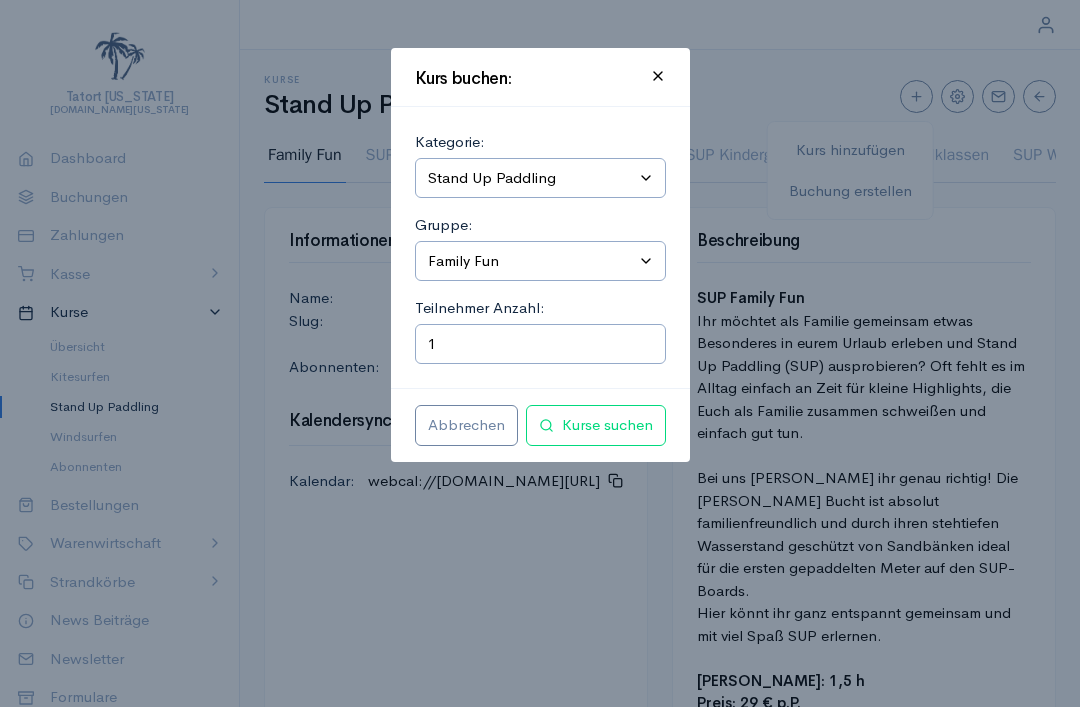 click on "Kurse suchen" at bounding box center [596, 425] 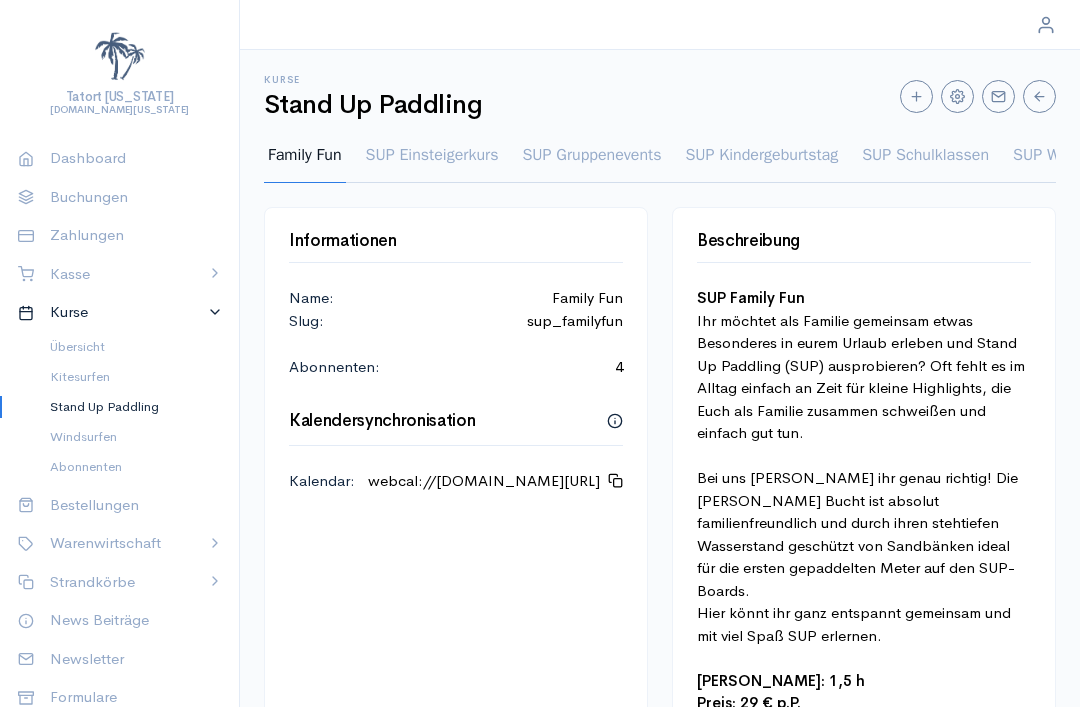 click 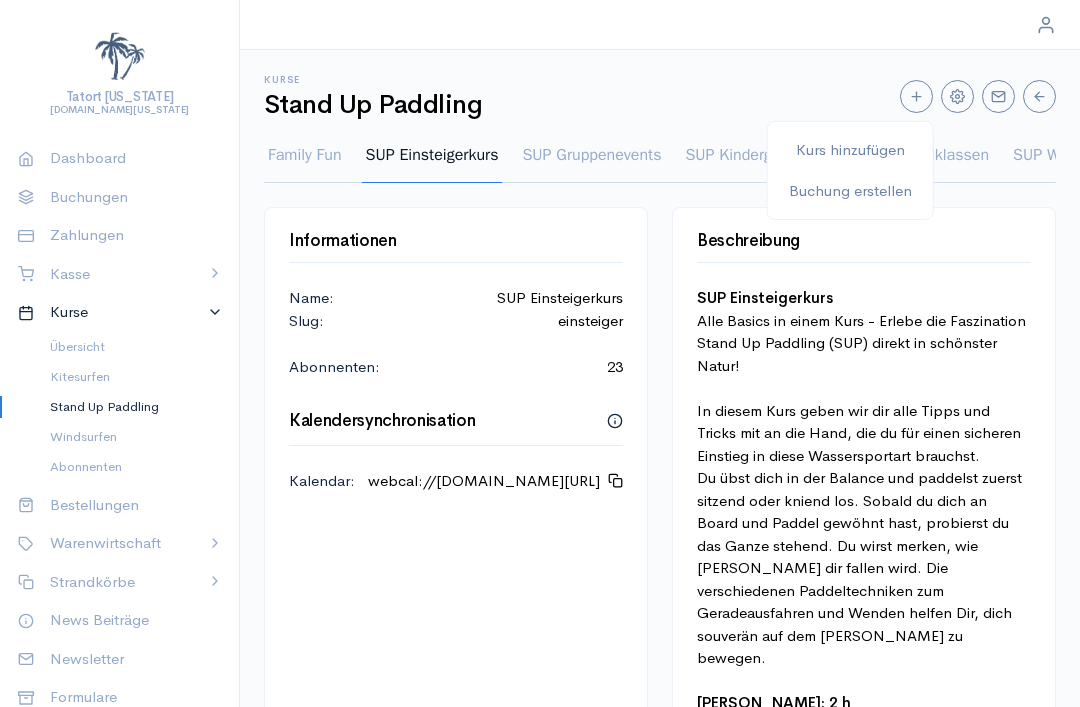 select on "1" 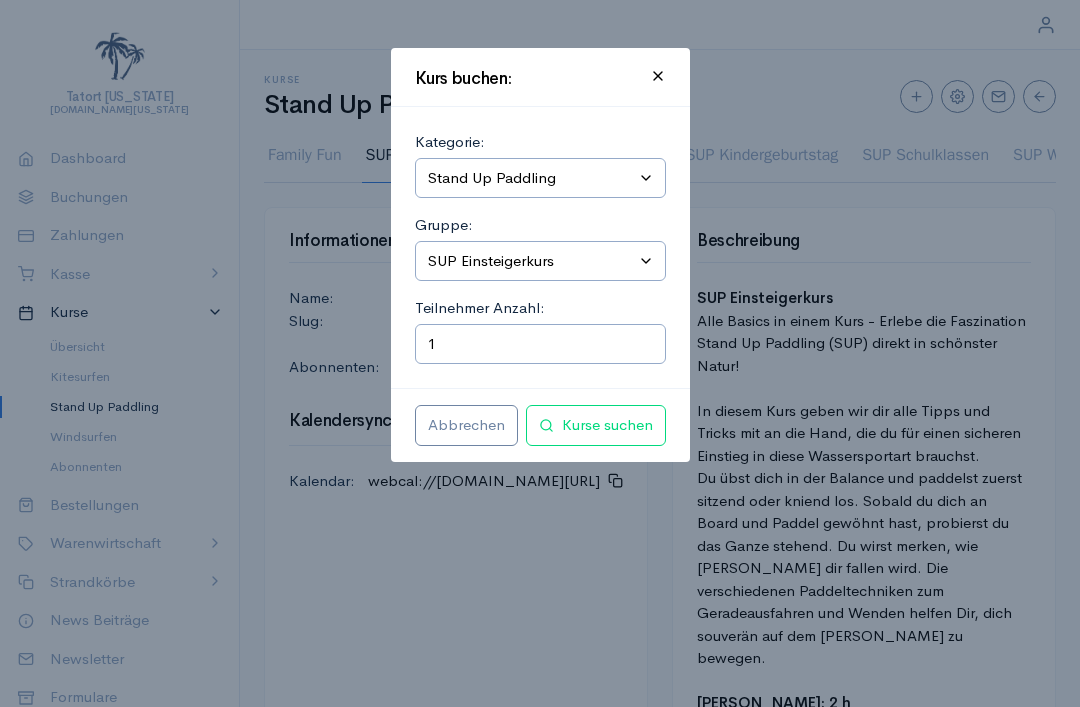 click on "Kurse suchen" at bounding box center [596, 425] 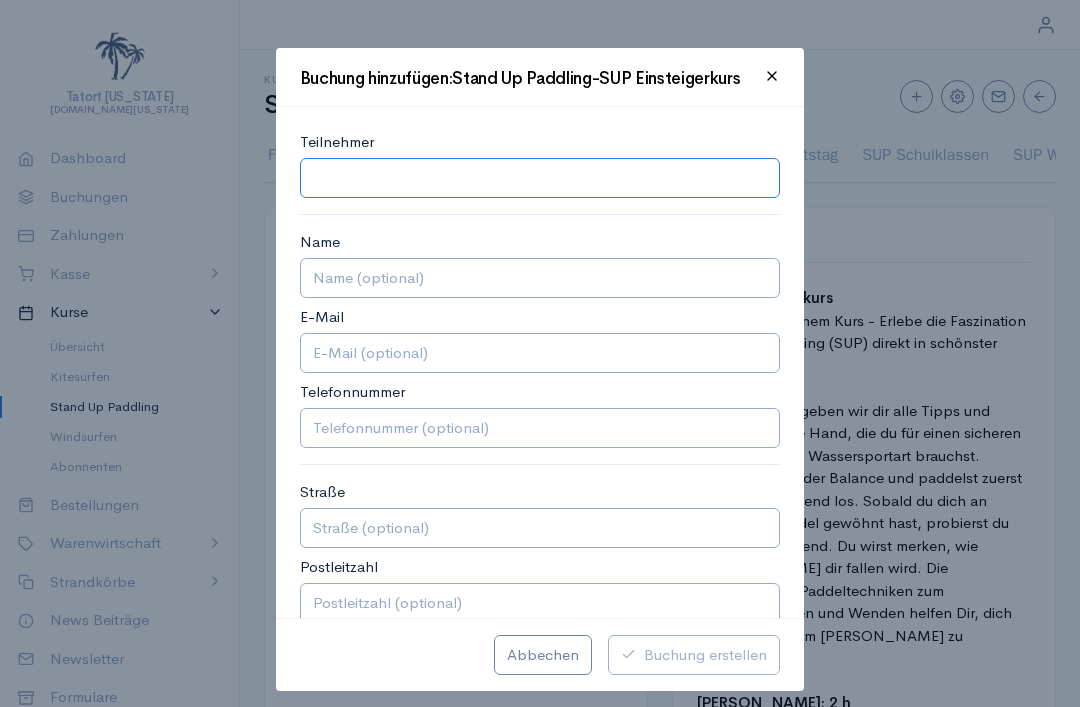 click at bounding box center (540, 178) 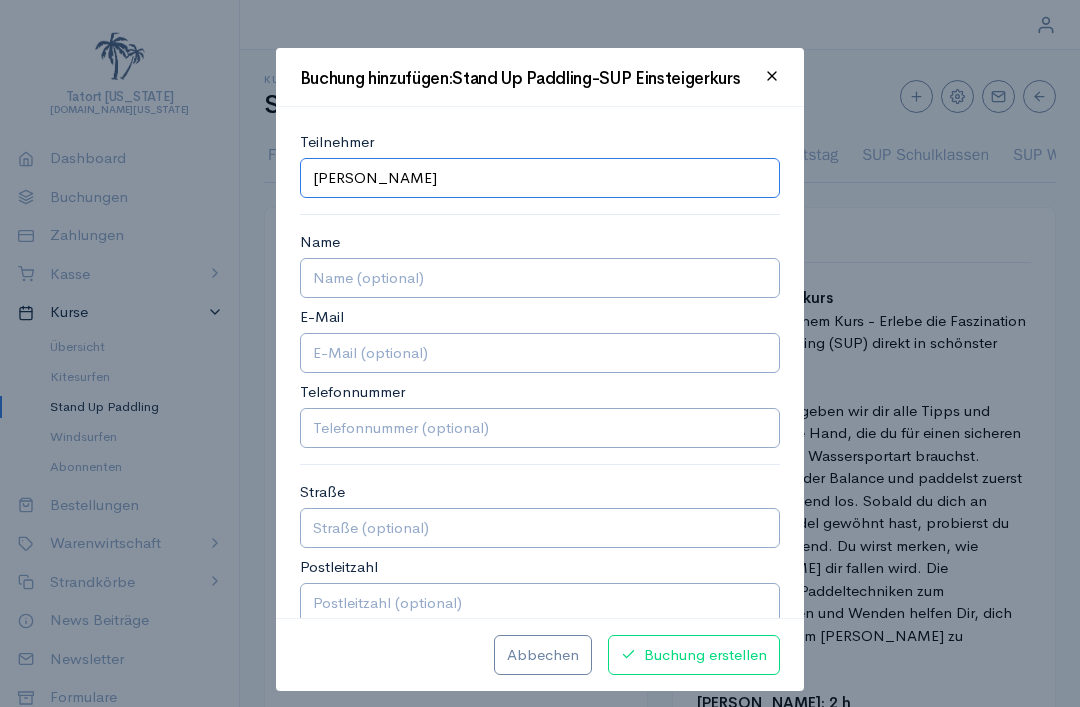 type on "[PERSON_NAME]" 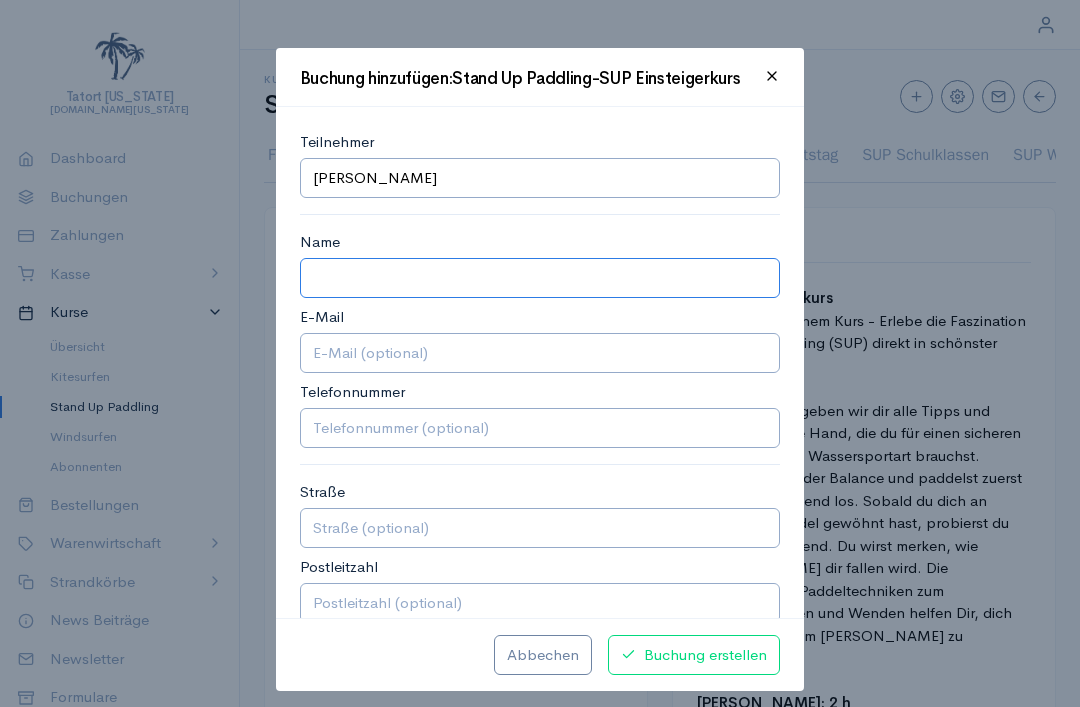 click on "Name" at bounding box center [540, 278] 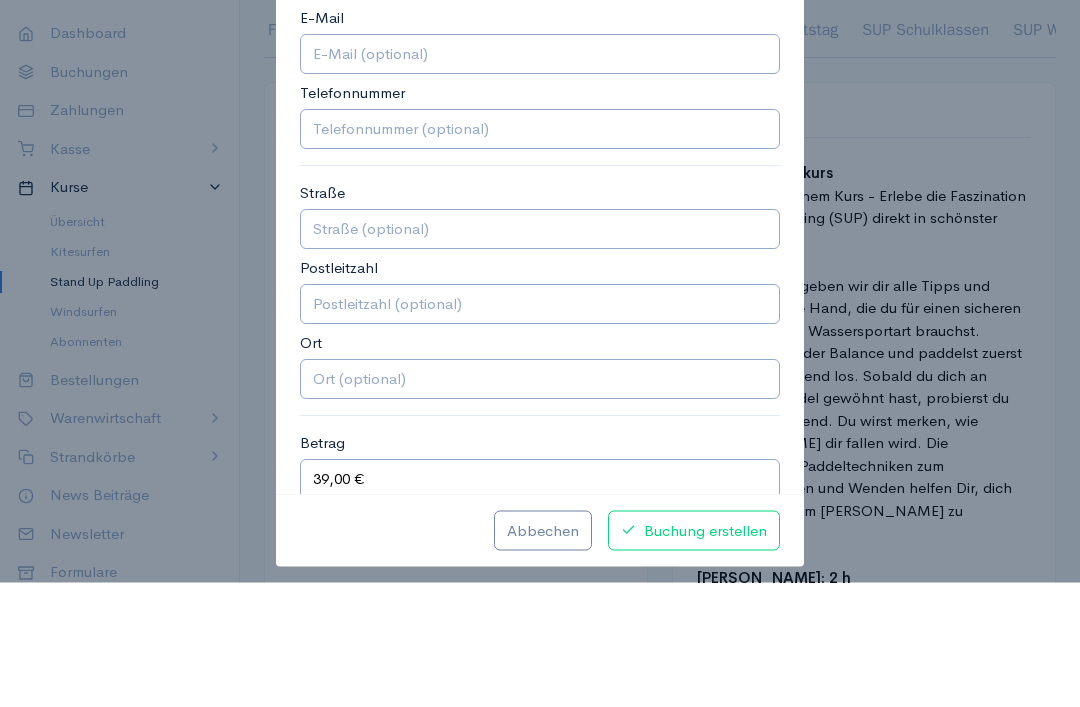 scroll, scrollTop: 153, scrollLeft: 0, axis: vertical 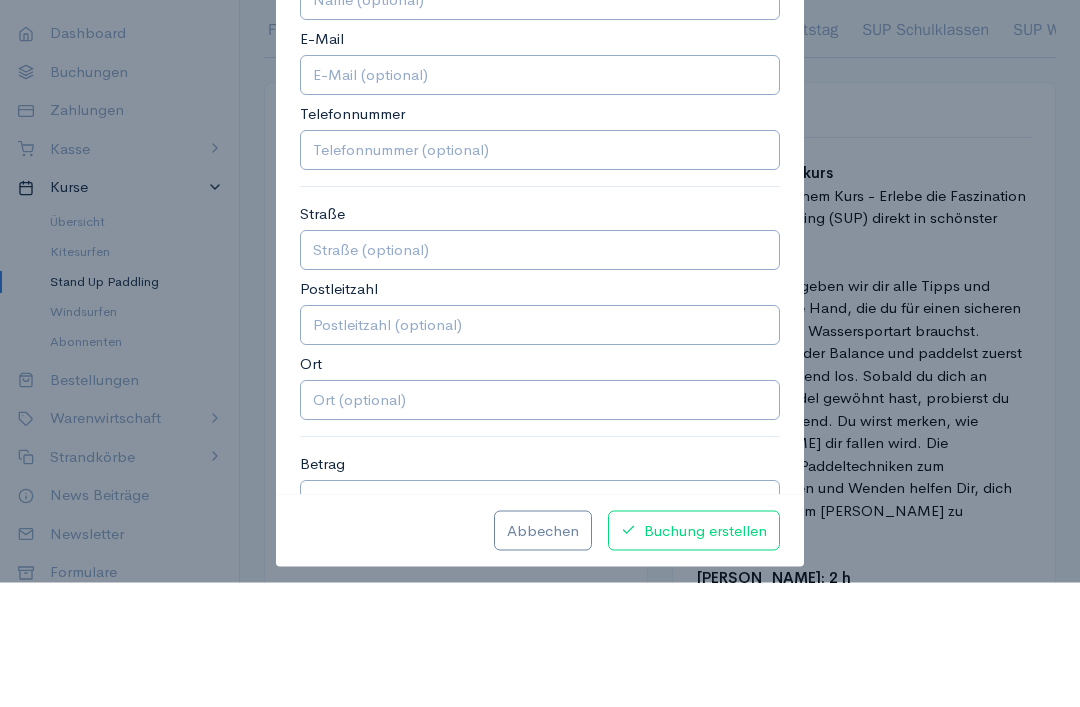 click on "Telefonnummer" at bounding box center (540, 275) 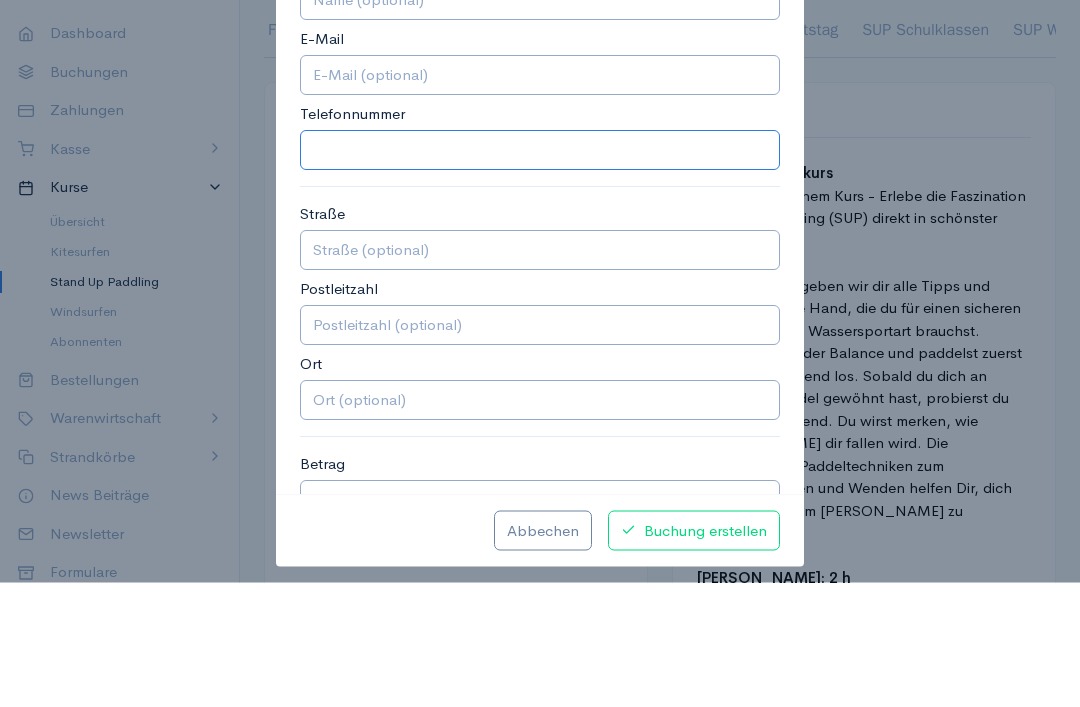 type on "O" 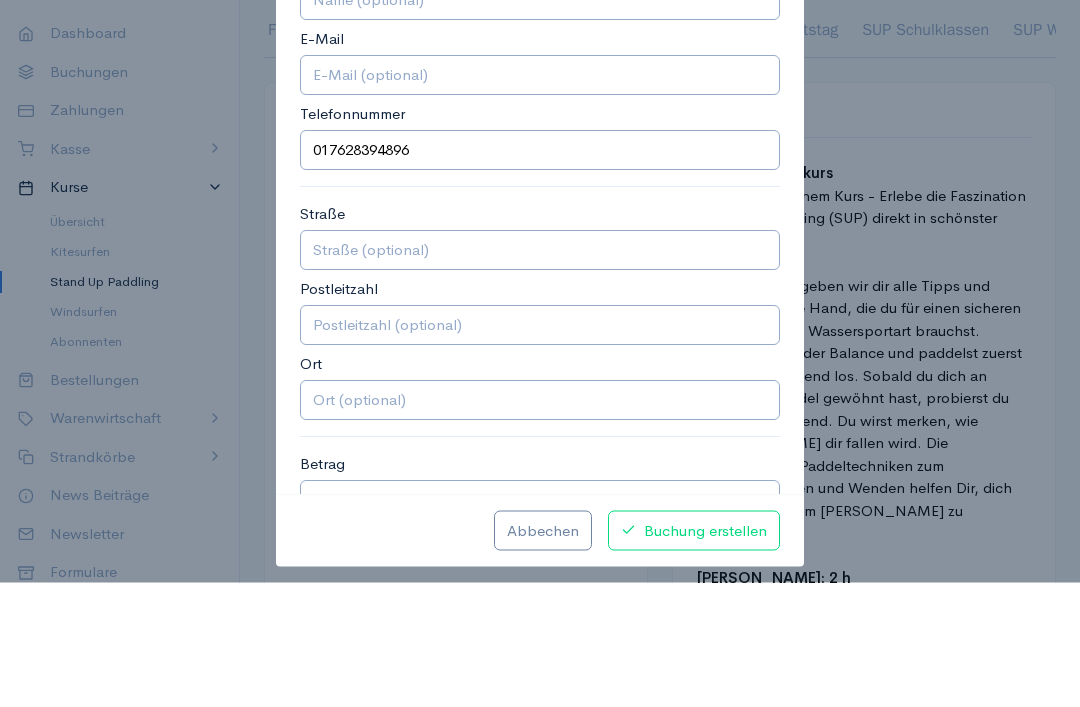 scroll, scrollTop: 125, scrollLeft: 0, axis: vertical 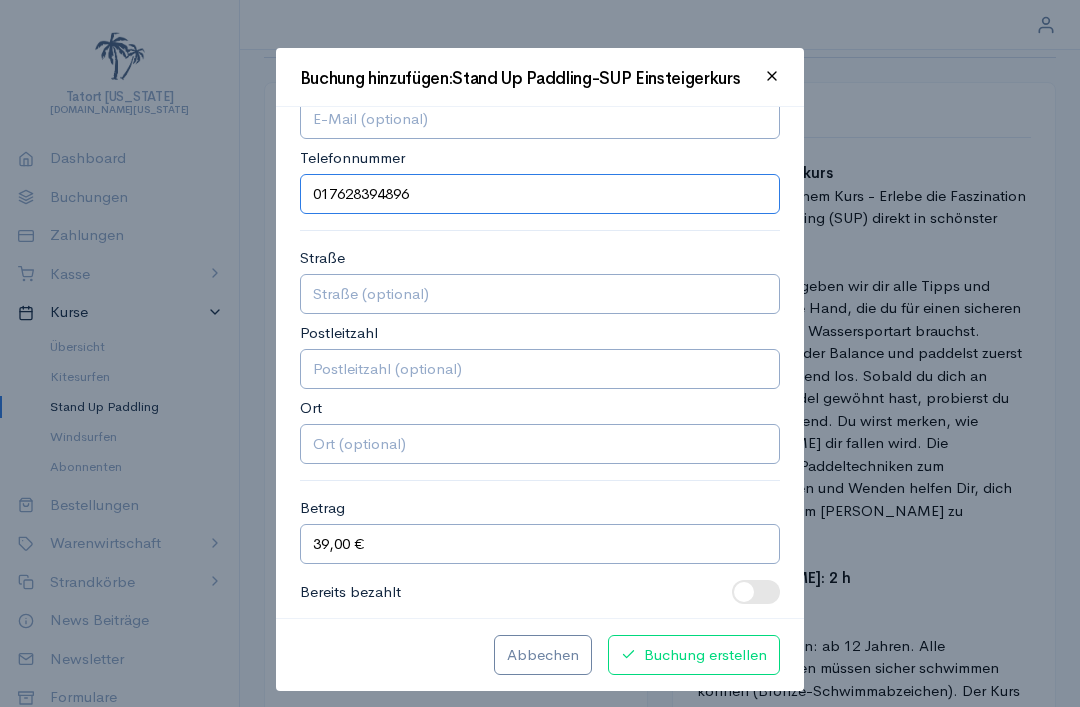 type on "017628394896" 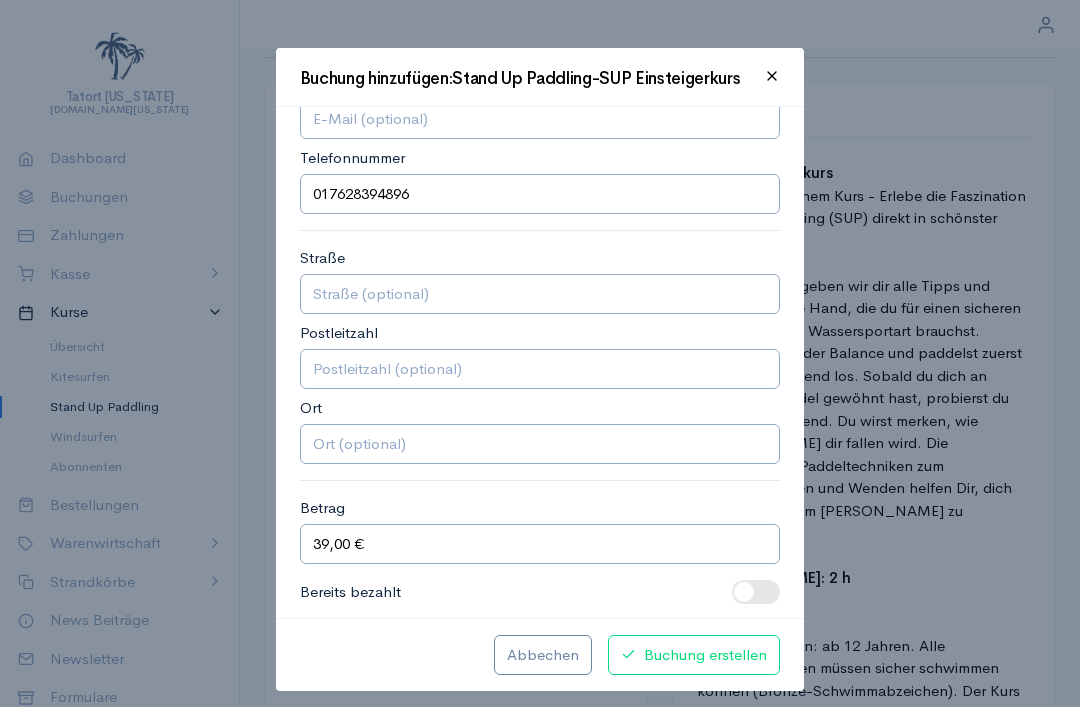 click on "Buchung erstellen" at bounding box center (694, 655) 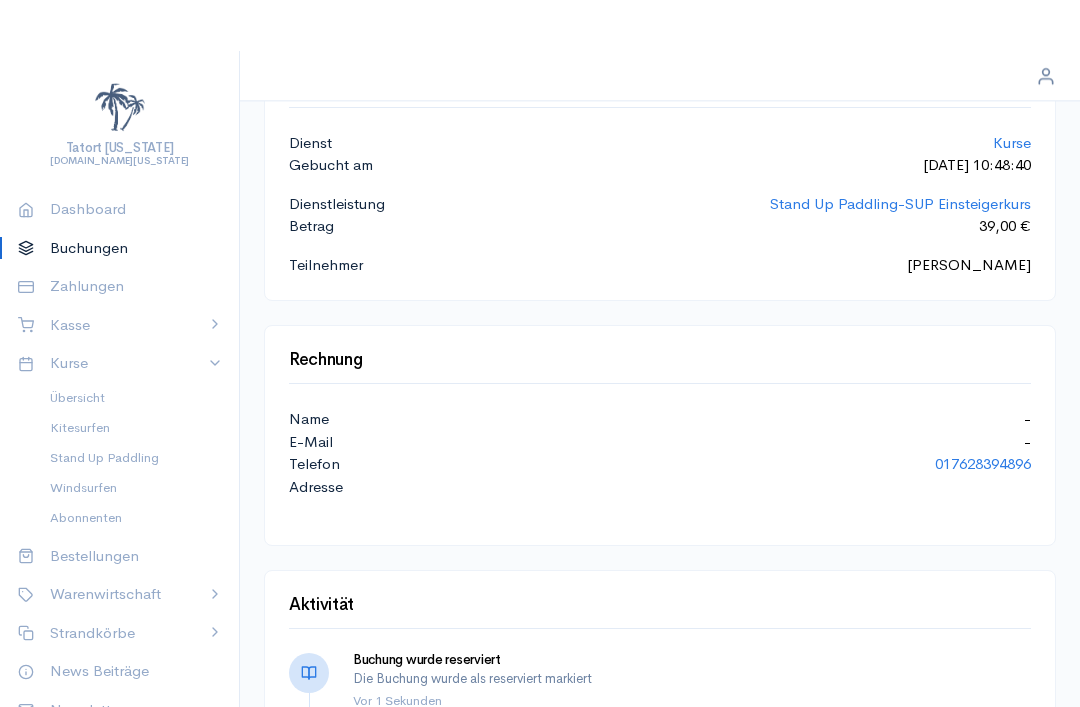 scroll, scrollTop: 0, scrollLeft: 0, axis: both 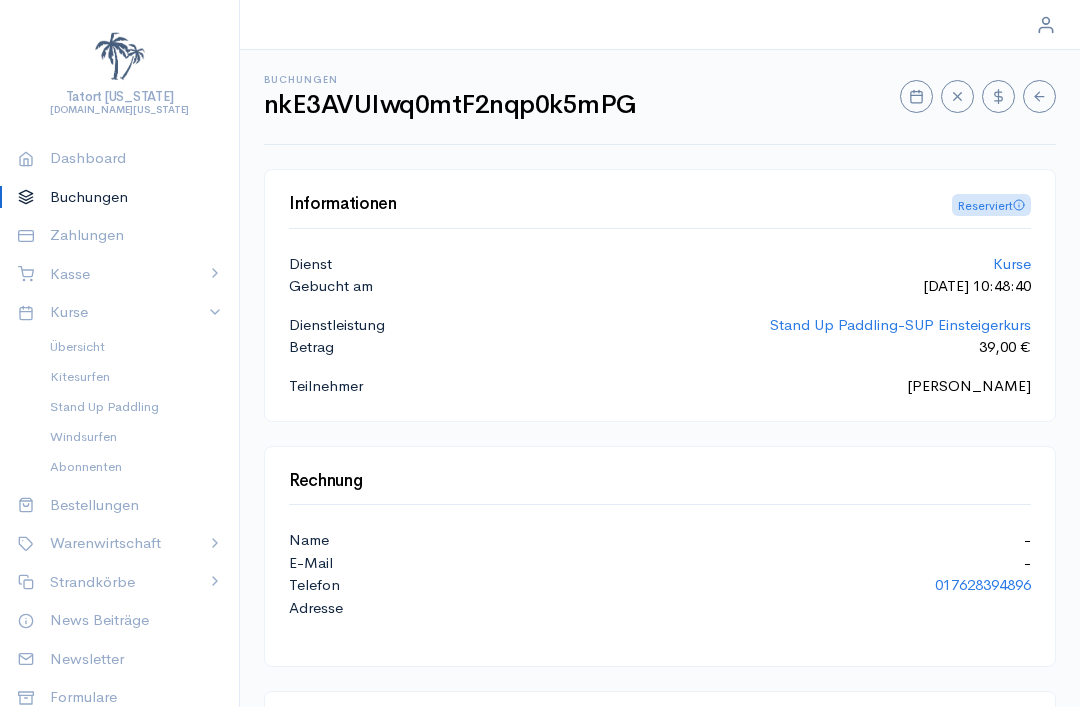 click on "Stand Up Paddling" at bounding box center [128, 407] 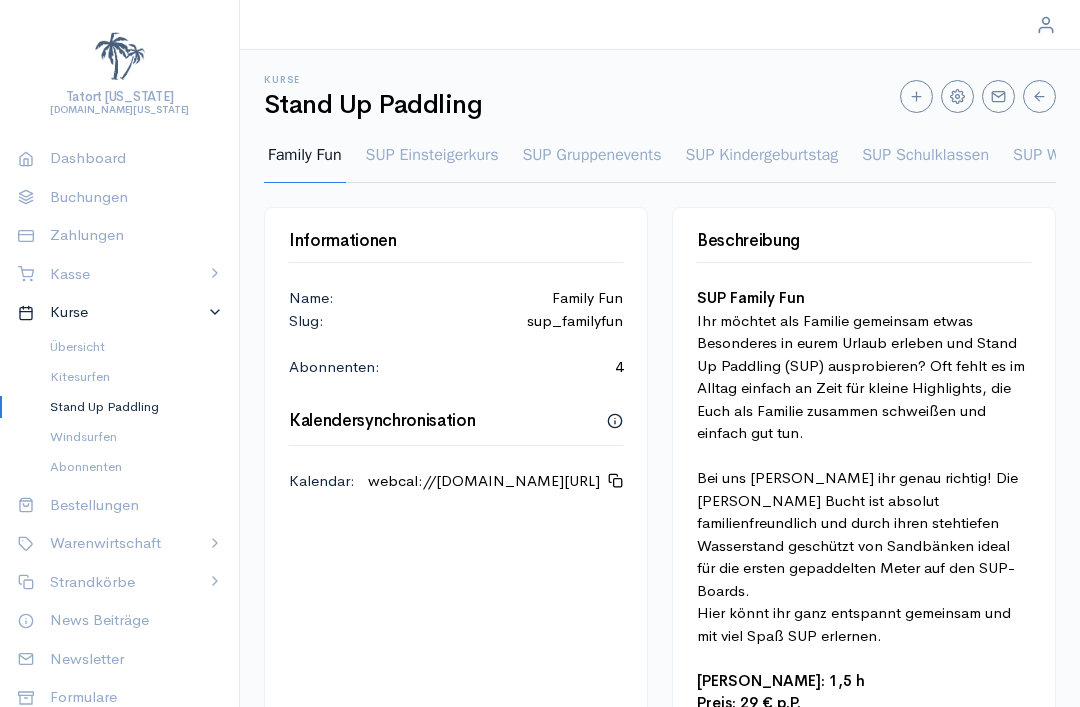 click on "SUP Einsteigerkurs" at bounding box center [432, 163] 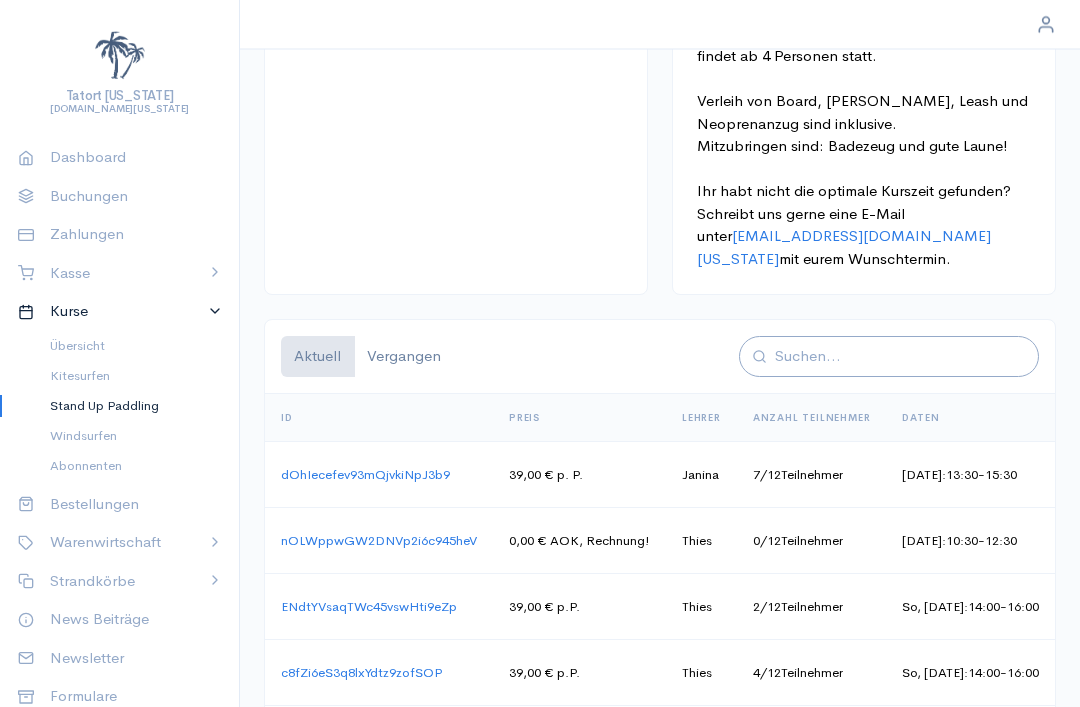 scroll, scrollTop: 809, scrollLeft: 0, axis: vertical 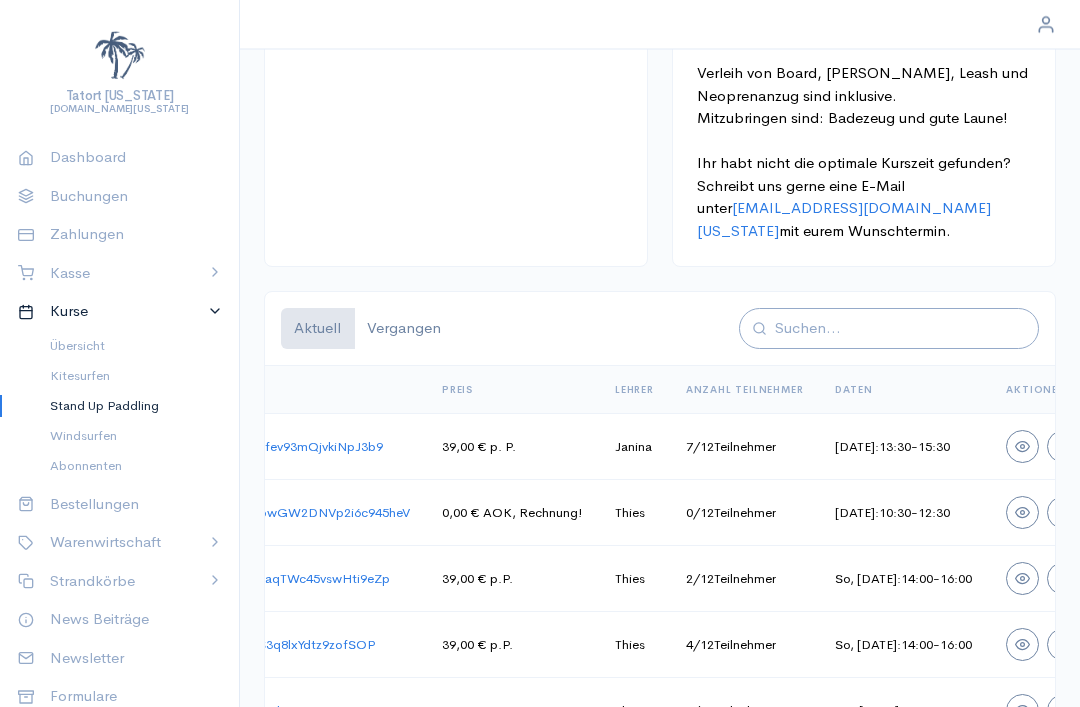click on "[DATE] :  13:30  -  15:30" at bounding box center (904, 447) 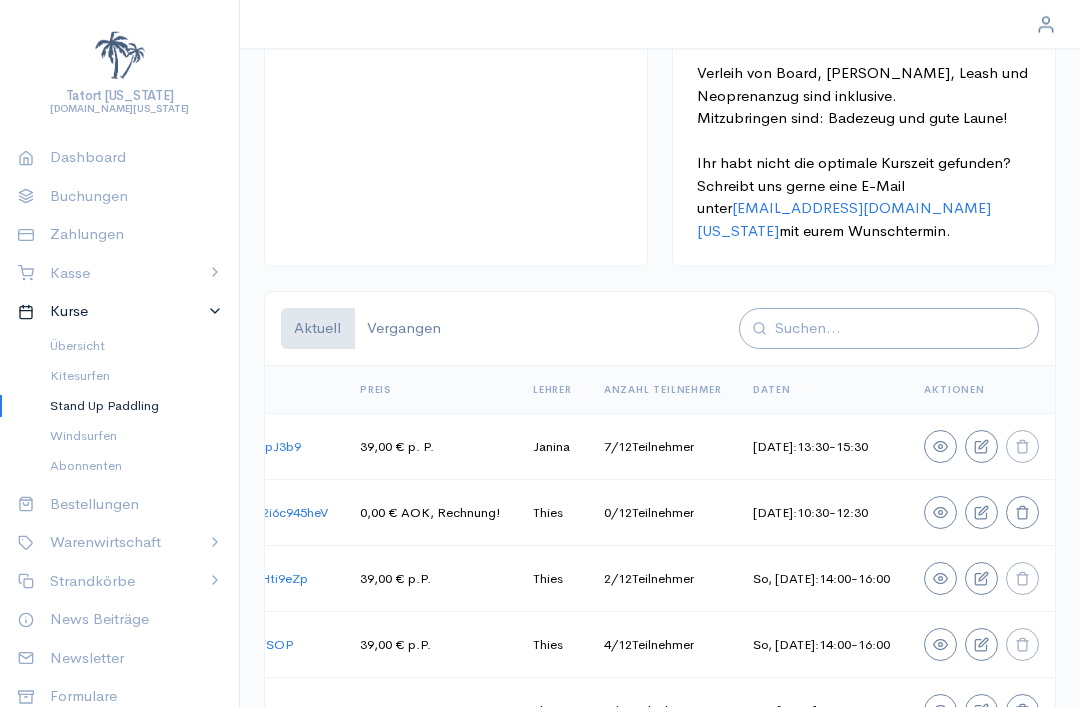 scroll, scrollTop: 0, scrollLeft: 0, axis: both 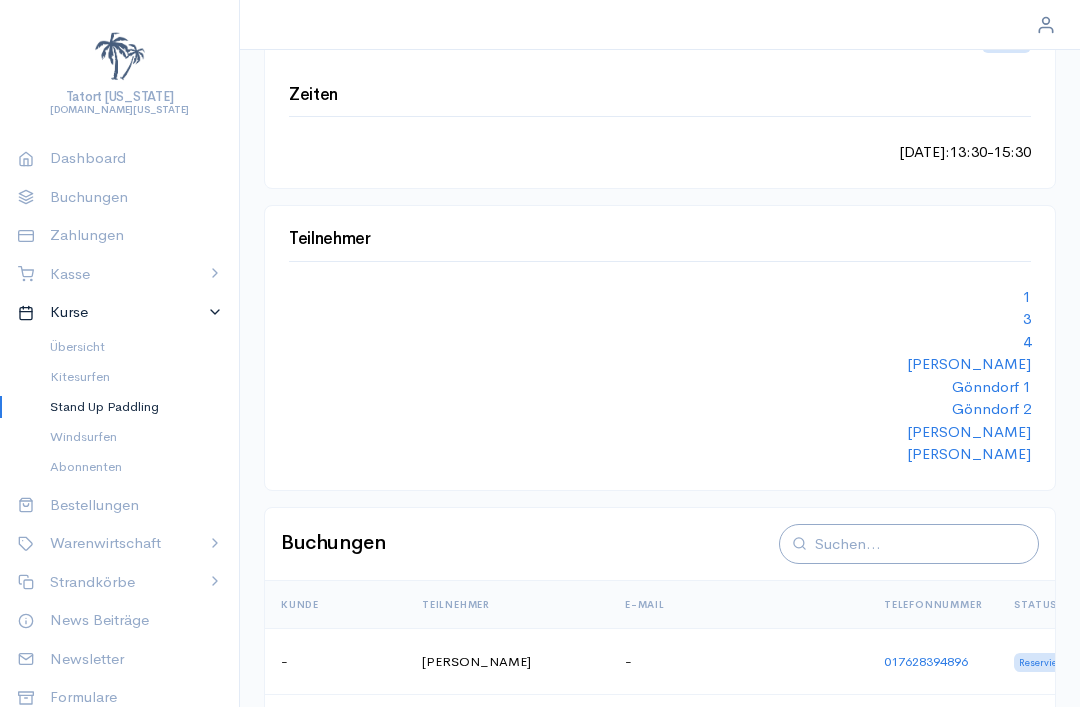 click on "Gönndorf 2" at bounding box center [991, 408] 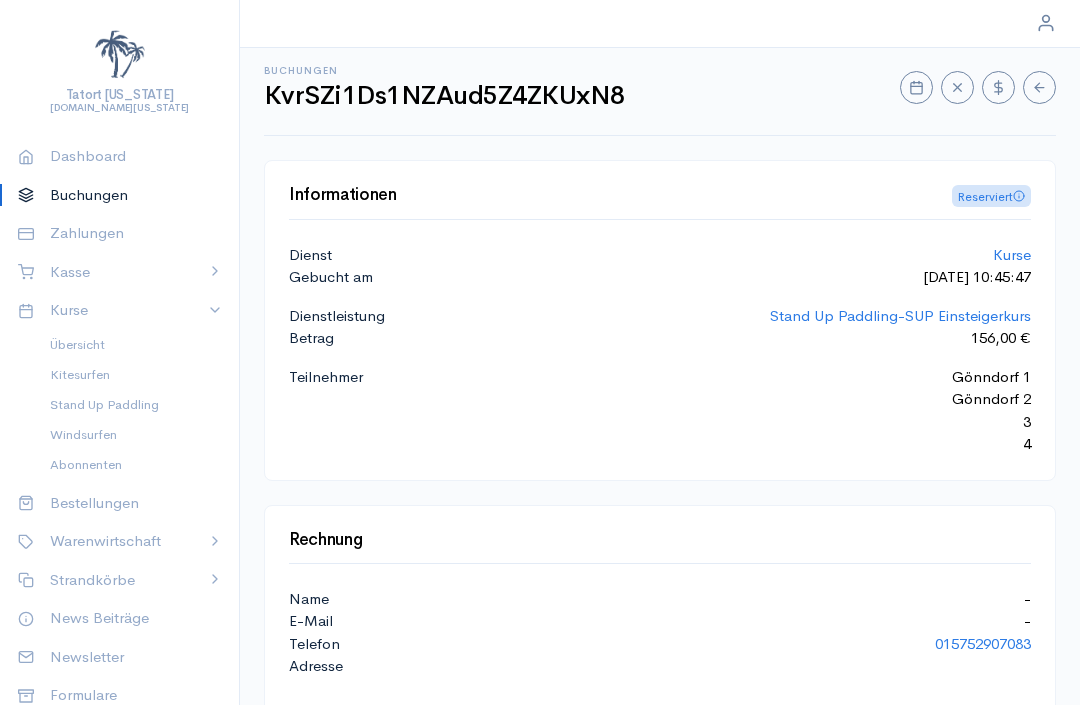 scroll, scrollTop: 0, scrollLeft: 0, axis: both 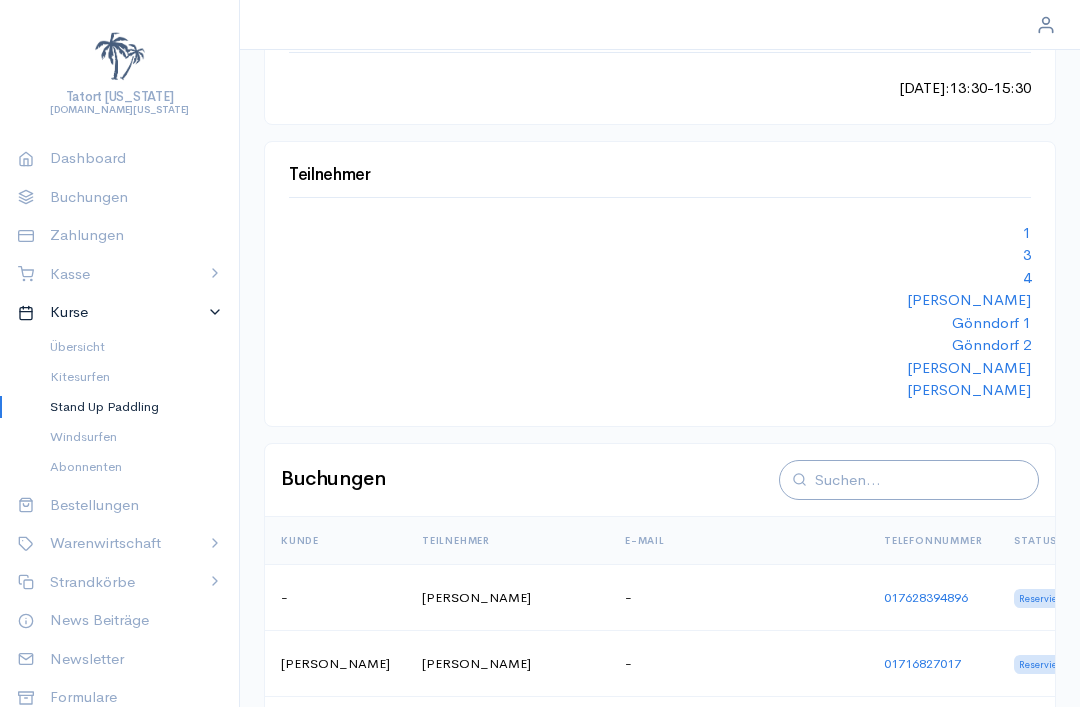 click on "1" at bounding box center (1027, 232) 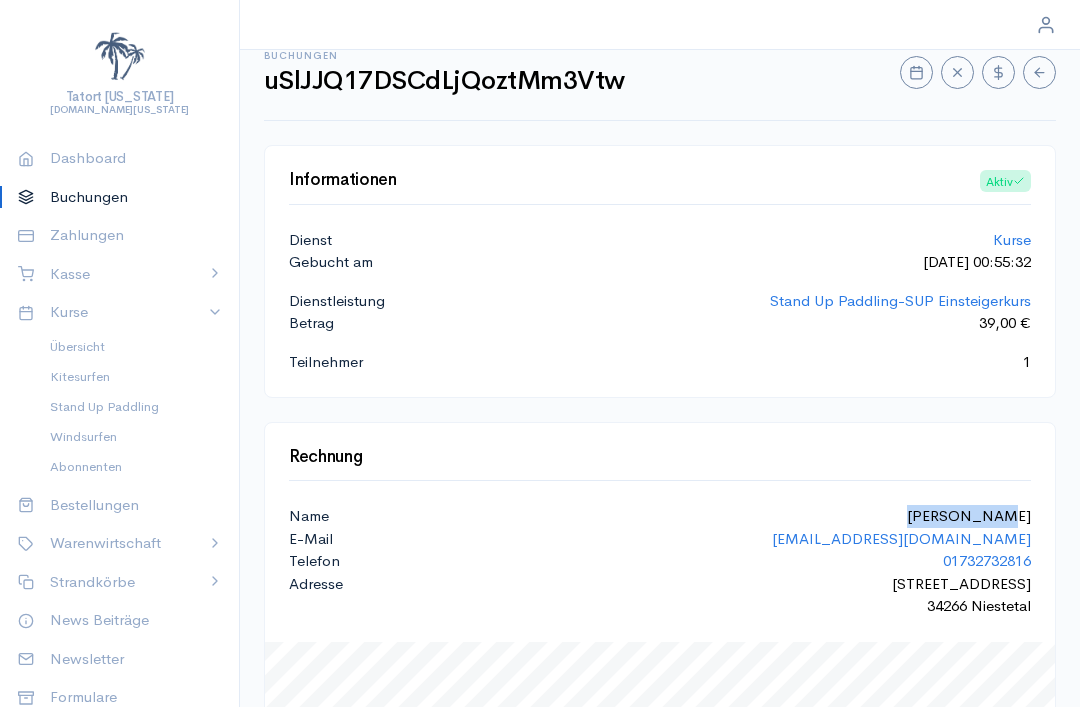 scroll, scrollTop: 0, scrollLeft: 0, axis: both 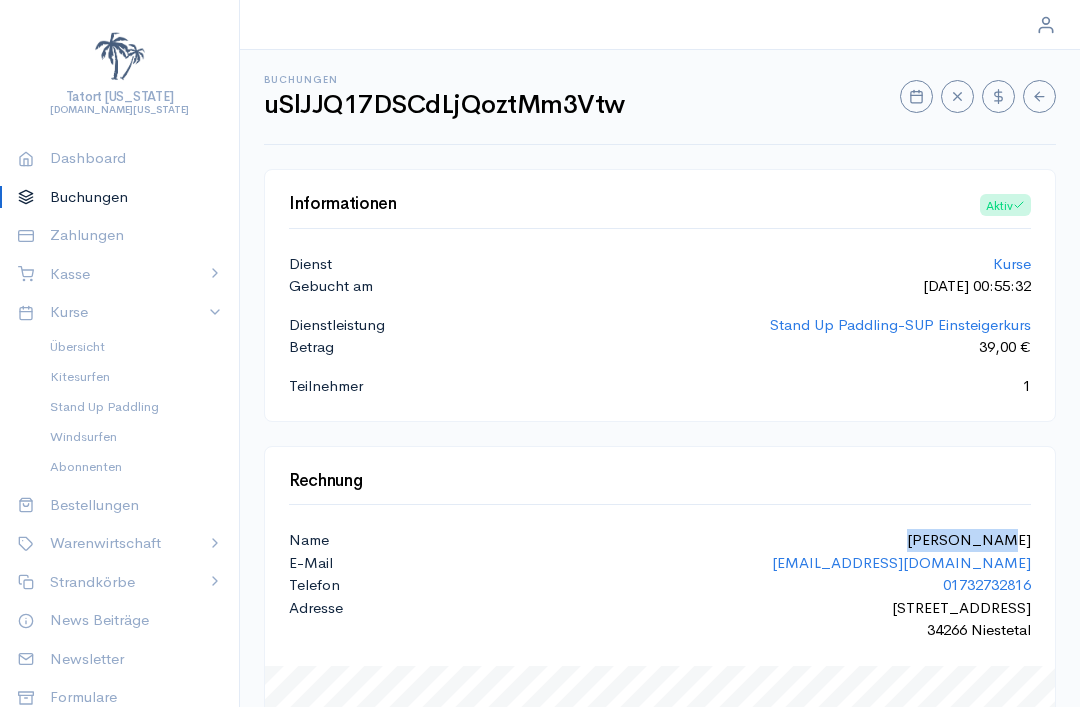 click on "Betrag 39,00 €" at bounding box center (660, 347) 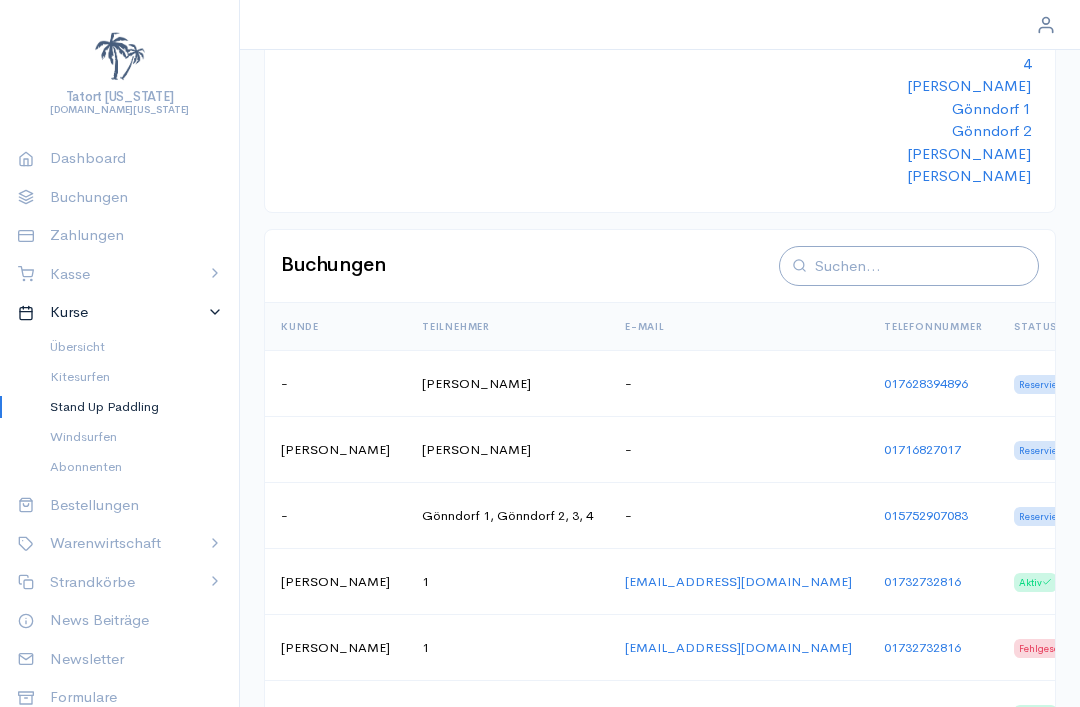 scroll, scrollTop: 609, scrollLeft: 0, axis: vertical 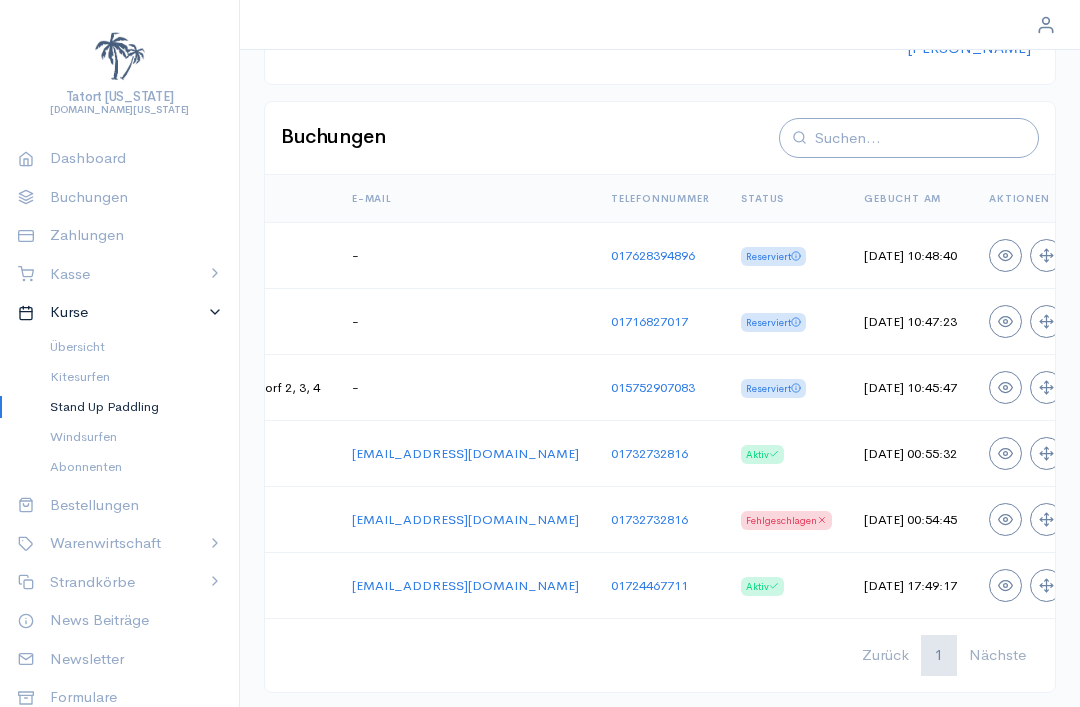 click on "Tatort [US_STATE] [DOMAIN_NAME][US_STATE] Dashboard Buchungen Zahlungen Kasse Verkaufen Belege Berichte Betriebsstätten Kassenübersicht Einstellungen Kurse Übersicht Kitesurfen Stand Up Paddling  Windsurfen Abonnenten Bestellungen Warenwirtschaft Lager Produkte Strandkörbe Übersicht Saisonkörbe Tageskörbe News Beiträge Newsletter Formulare FAQ E-Mail Accounts Protokoll SMS Protokoll Vorlagen Strandkörbe Kurse Online-Shop Newsletters Einstellungen Version  0.112.7 ©  2025  B4online GmbH Kurse     Stand Up Paddling  SUP Einsteigerkurs Informationen Kategorie: Stand Up Paddling  Gruppe: SUP Einsteigerkurs Preis: 39,00 €   p. P. Teilnehmer: 8  /  12 [PERSON_NAME]: [PERSON_NAME] Zeiten [DATE] :  13:30  -  15:30 Teilnehmer 1 3 4 [PERSON_NAME] Gönndorf 1 Gönndorf 2 [PERSON_NAME]  Buchungen [PERSON_NAME] Teilnehmer E-Mail Telefonnummer Status Gebucht am Aktionen - [PERSON_NAME] - 017628394896 Reserviert  [DATE] 10:48:40 [PERSON_NAME] - 01716827017 Reserviert  [DATE] 10:47:23 - [GEOGRAPHIC_DATA] 1, [GEOGRAPHIC_DATA] 2, 3, 4 -" at bounding box center (540, -378) 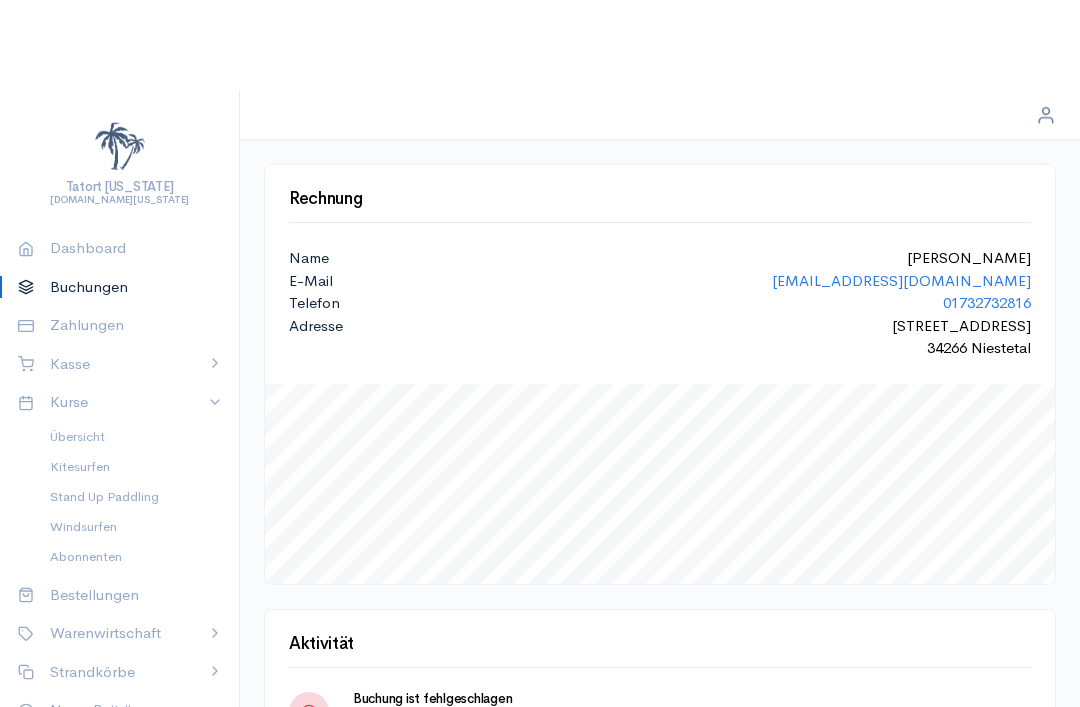 scroll, scrollTop: 0, scrollLeft: 0, axis: both 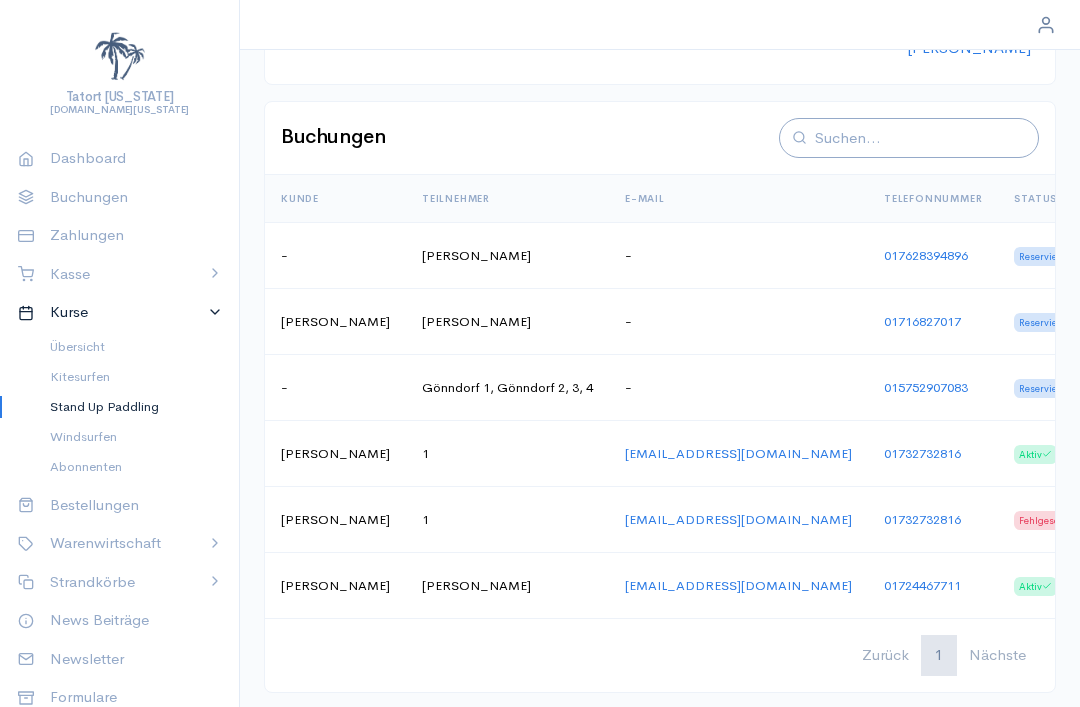 click 